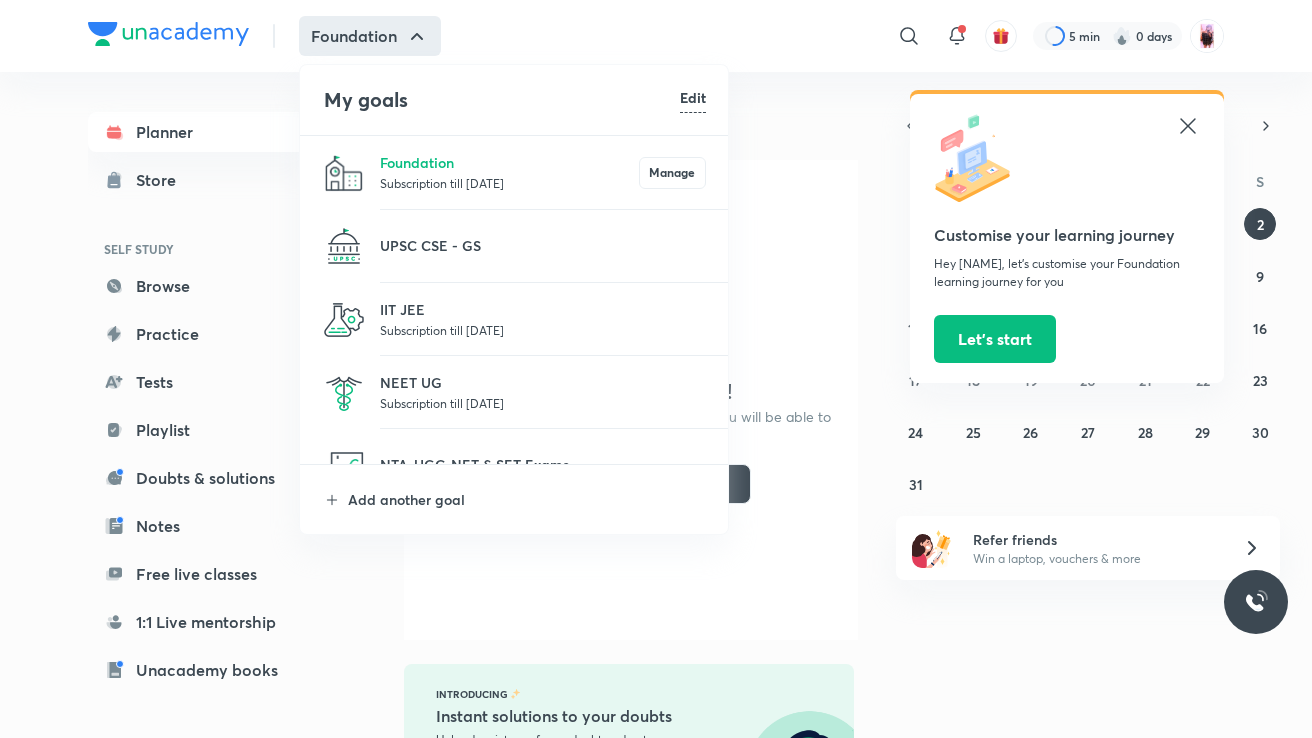 scroll, scrollTop: 0, scrollLeft: 0, axis: both 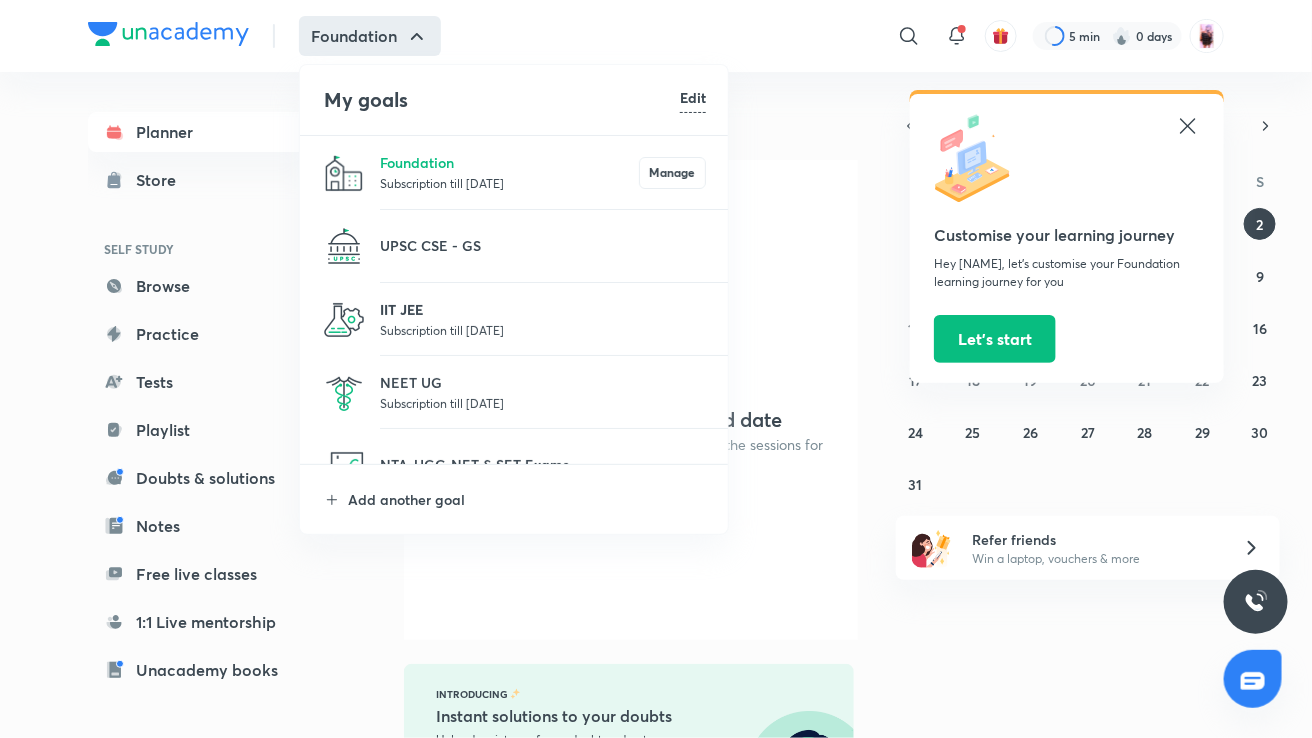 click on "IIT JEE" at bounding box center [543, 309] 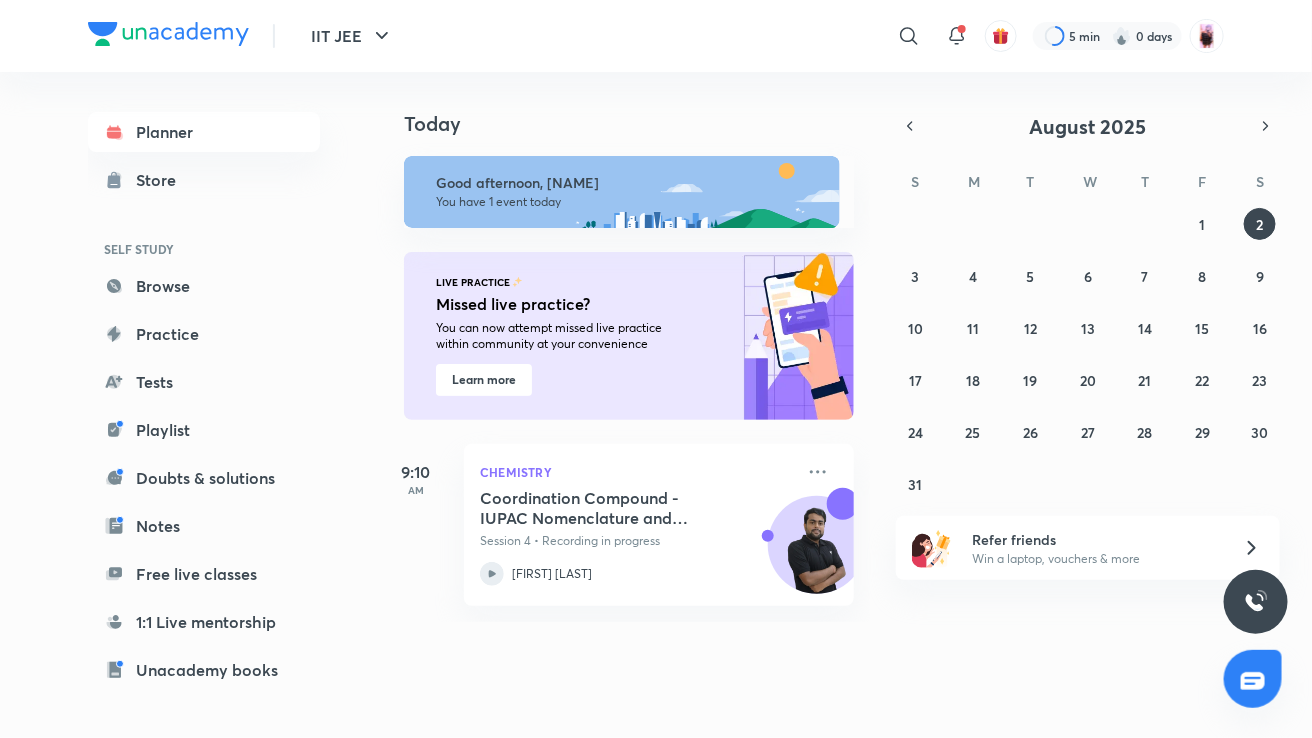 scroll, scrollTop: 0, scrollLeft: 20, axis: horizontal 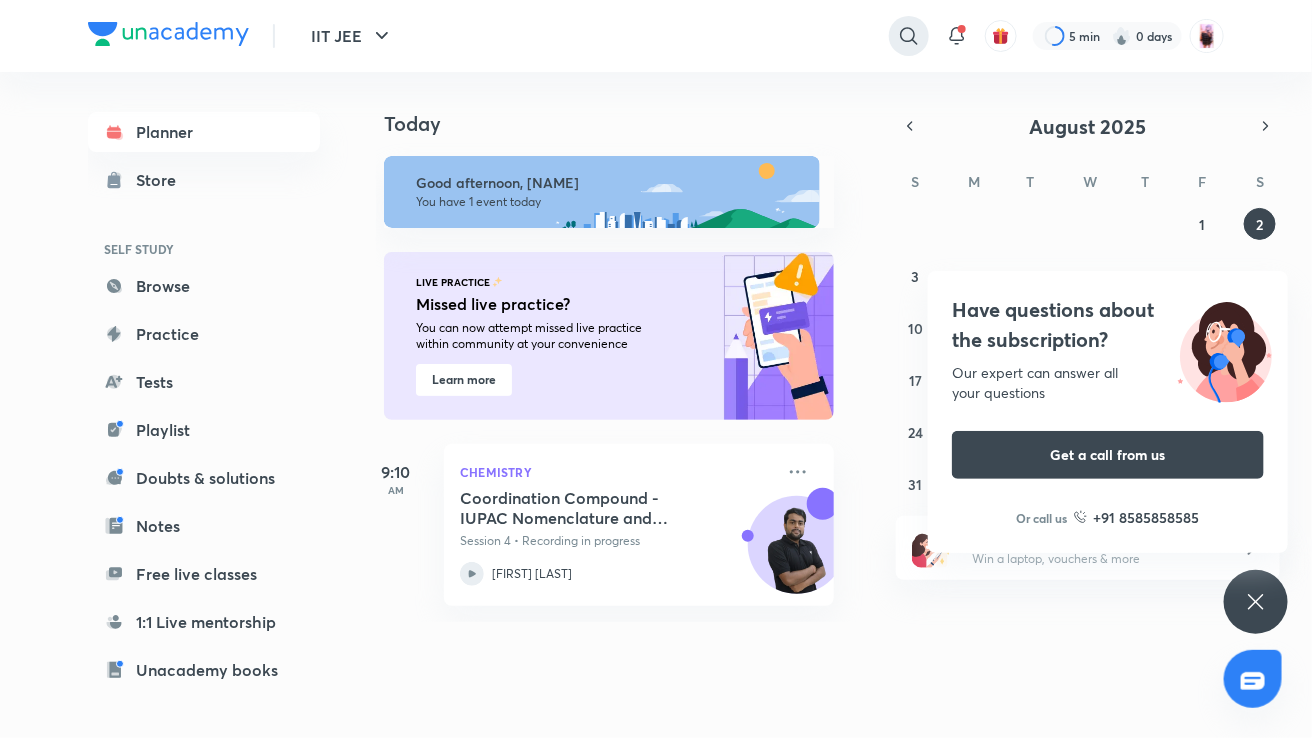 click 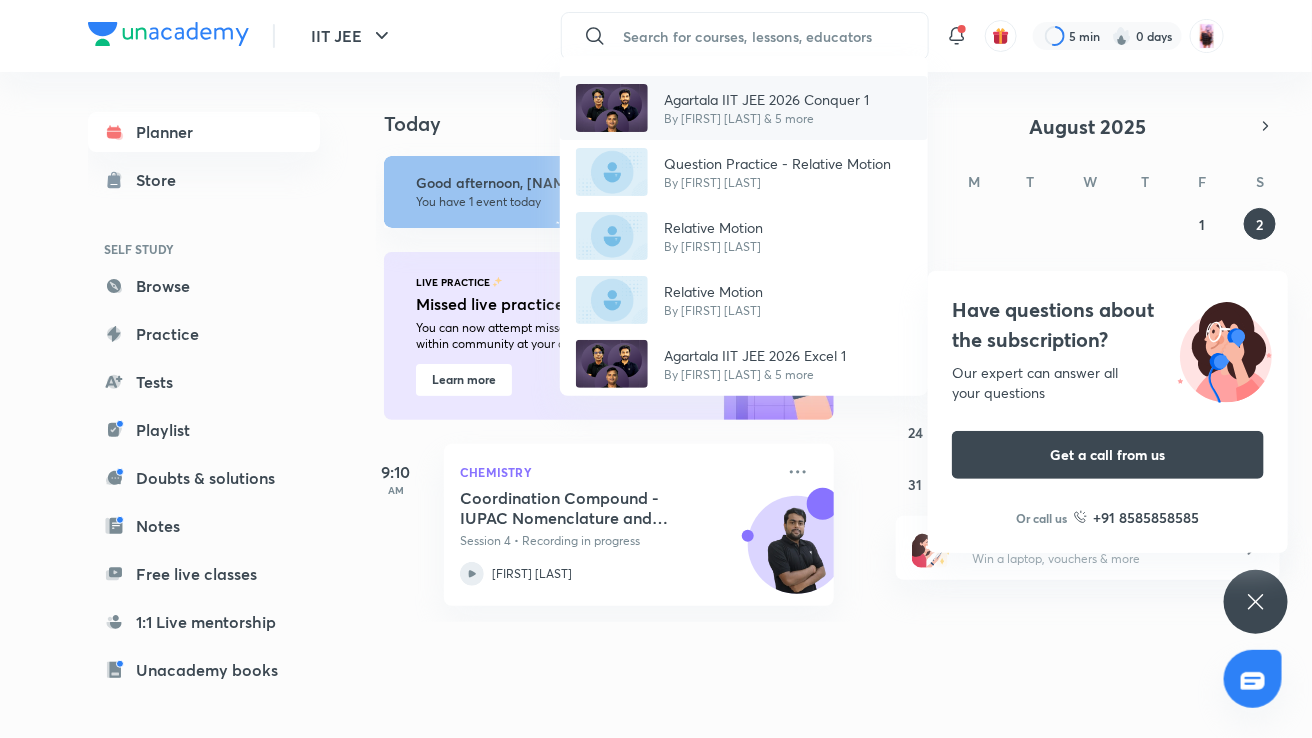 click on "By Rajesh Jha & 5 more" at bounding box center [766, 119] 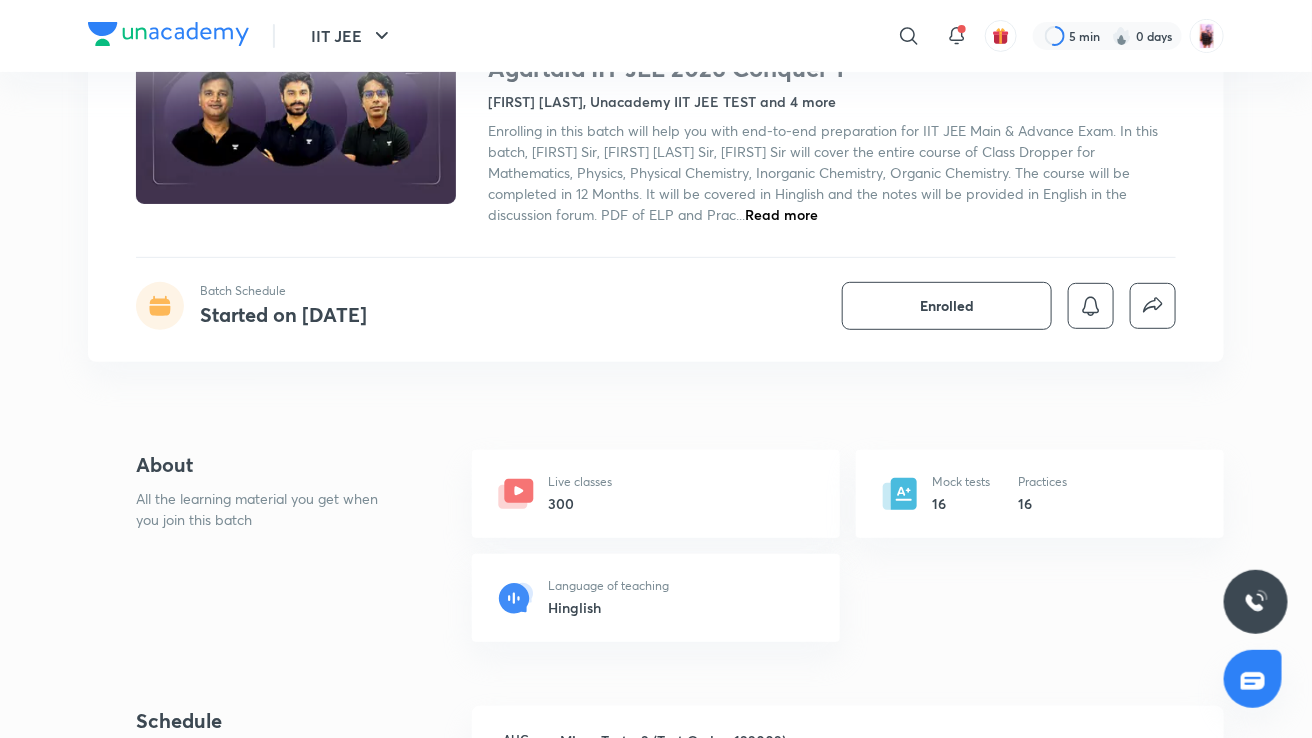 scroll, scrollTop: 188, scrollLeft: 0, axis: vertical 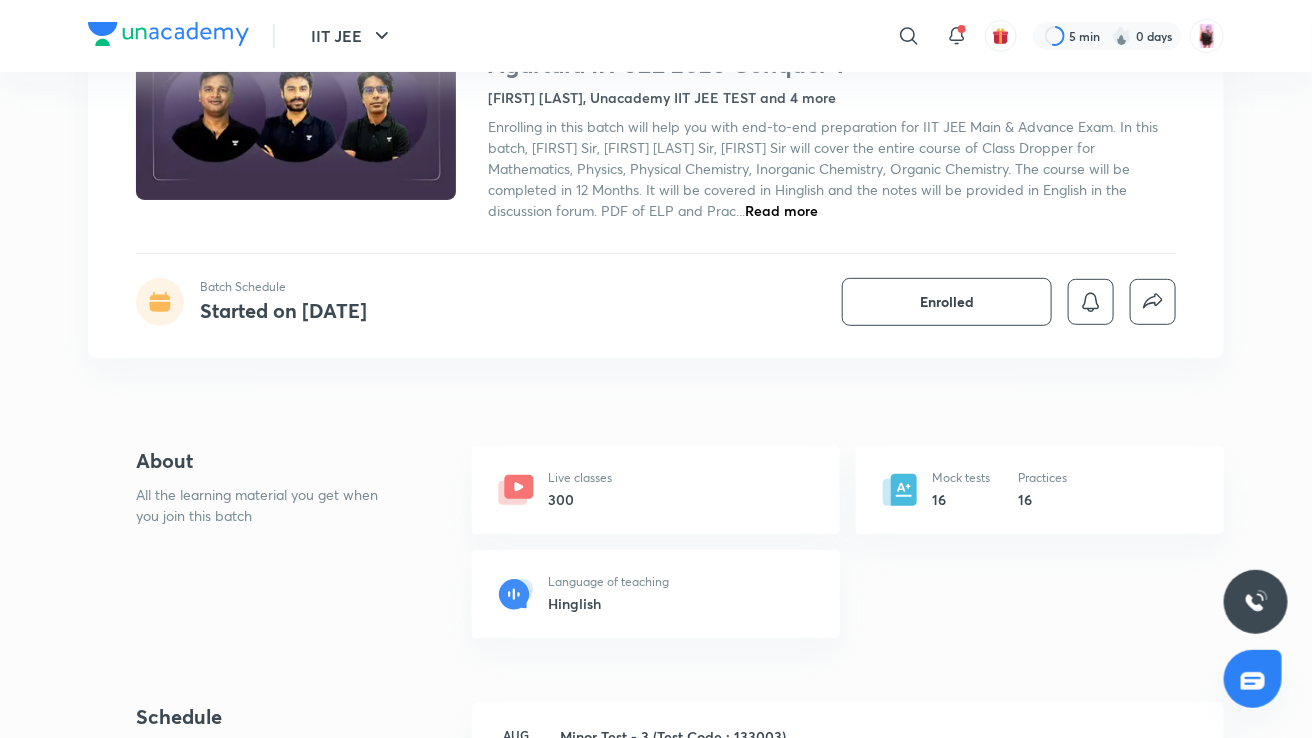 click on "Live classes 300" at bounding box center [656, 490] 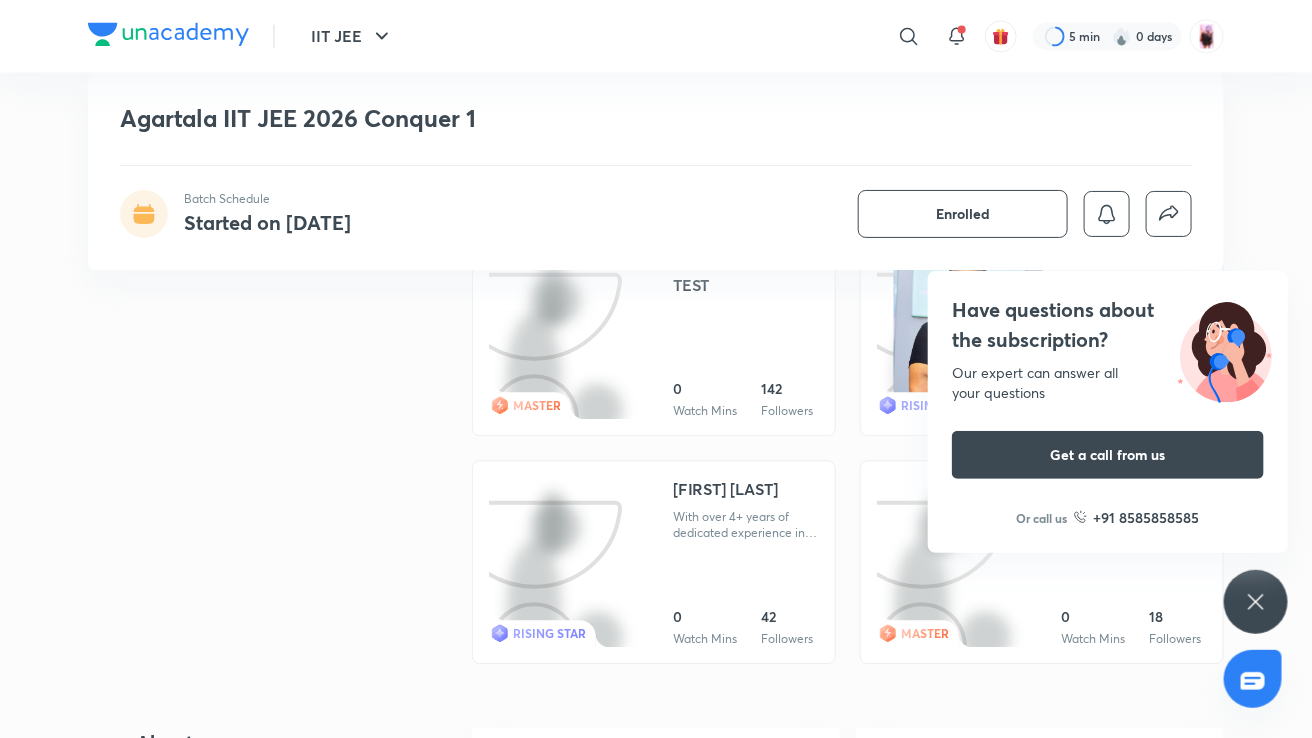 scroll, scrollTop: 1548, scrollLeft: 0, axis: vertical 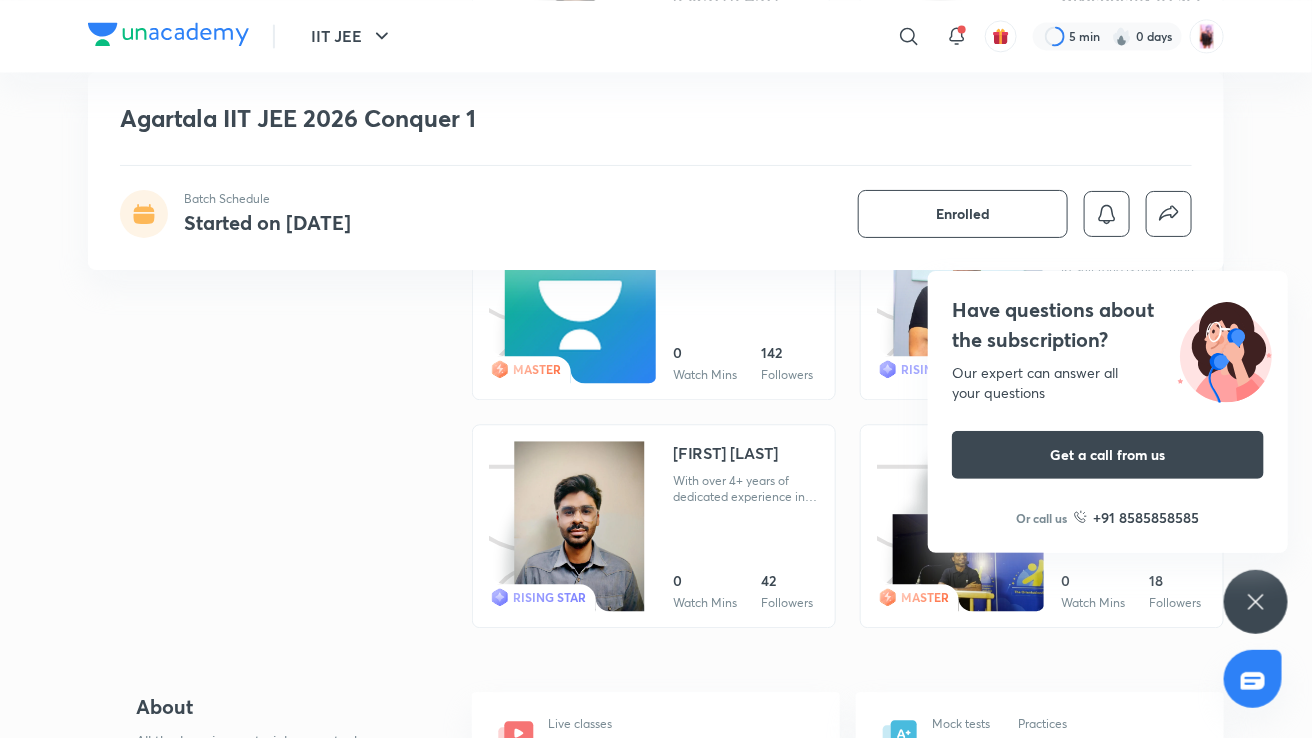 click on "[PERSON]" at bounding box center [725, 453] 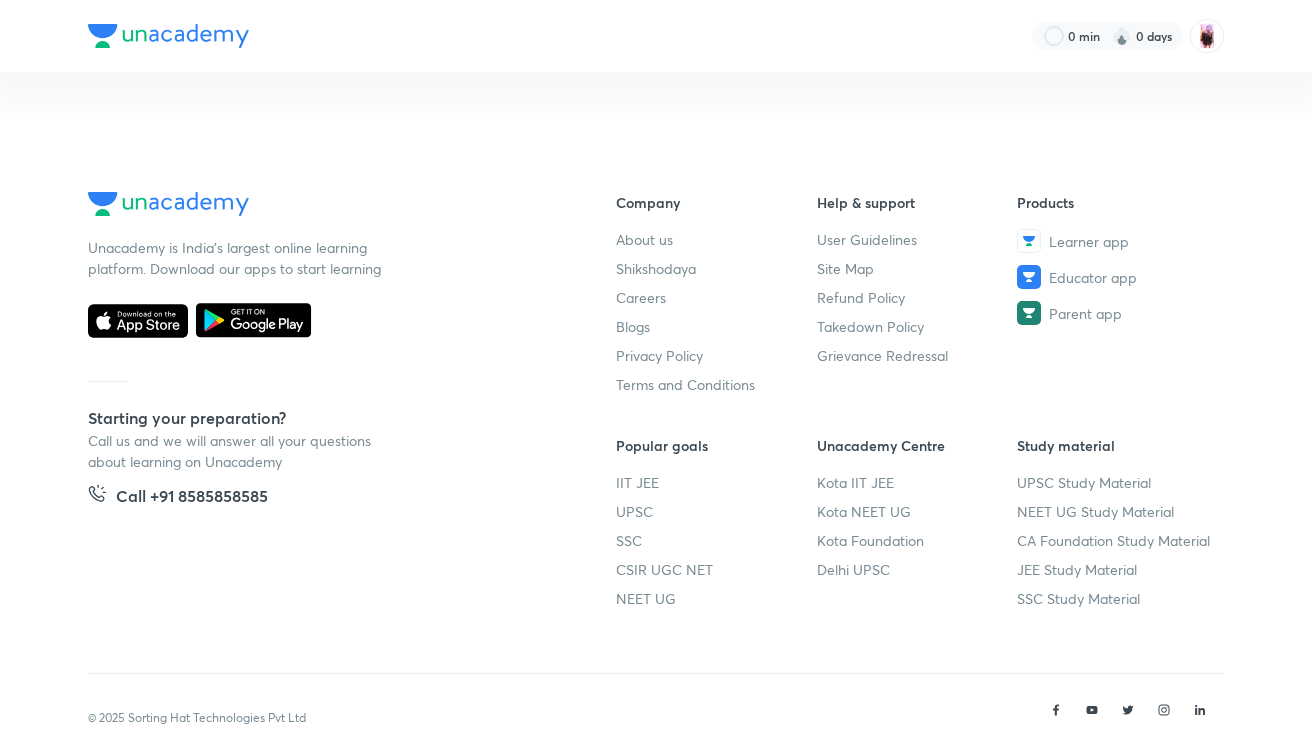 scroll, scrollTop: 0, scrollLeft: 0, axis: both 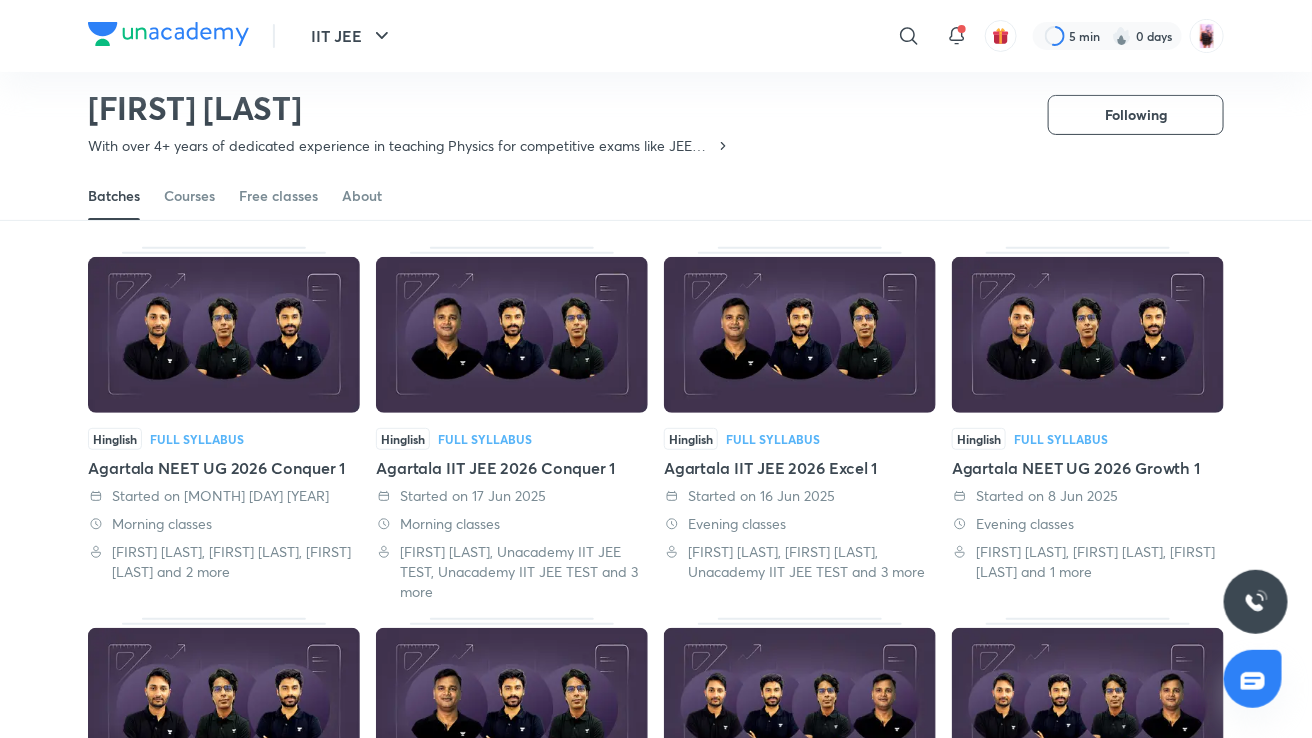 click on "Agartala NEET UG 2026 Conquer 1" at bounding box center (224, 468) 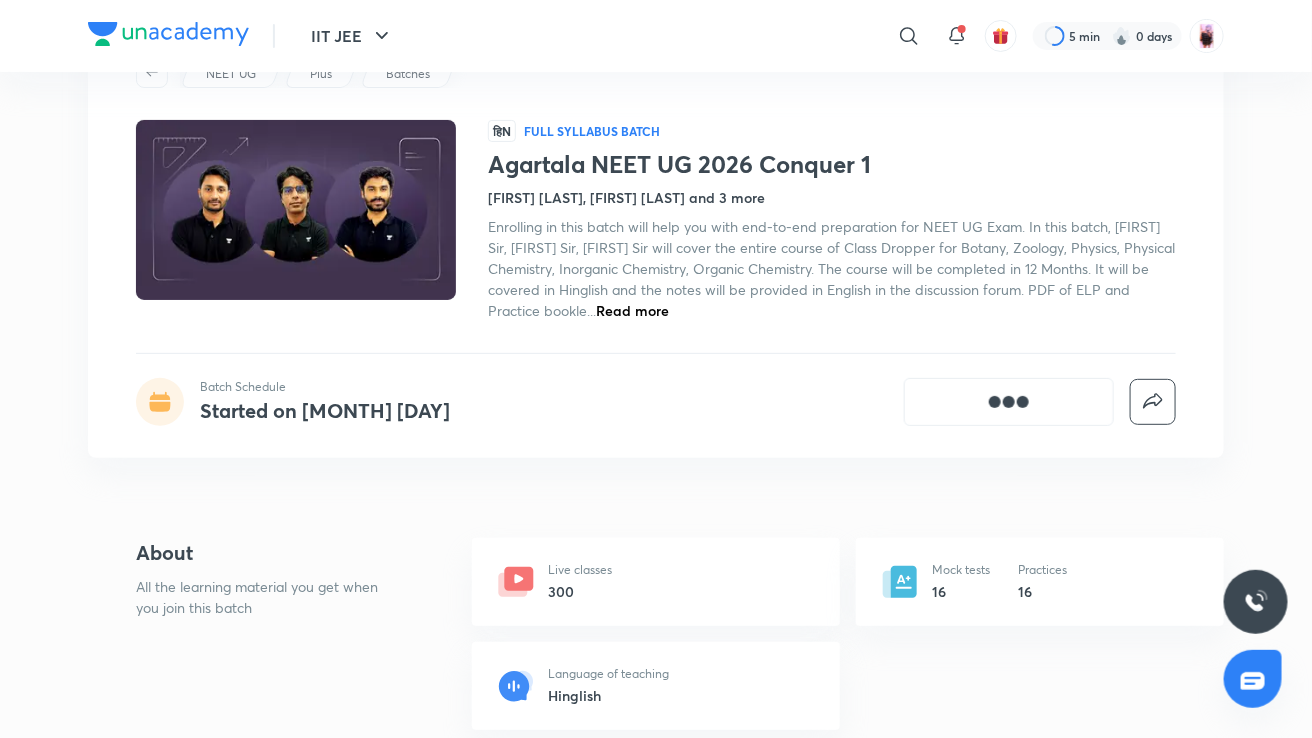 scroll, scrollTop: 0, scrollLeft: 0, axis: both 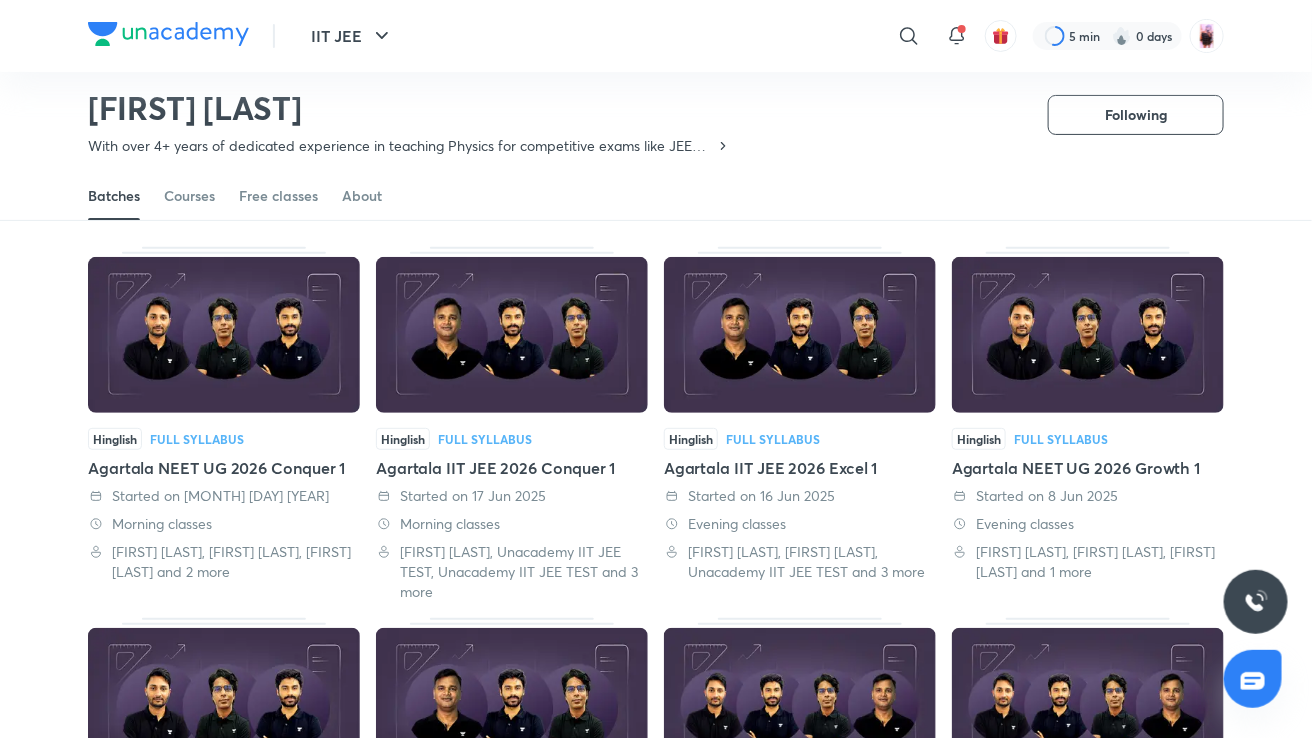 click on "Agartala IIT JEE 2026 Conquer 1" at bounding box center [512, 468] 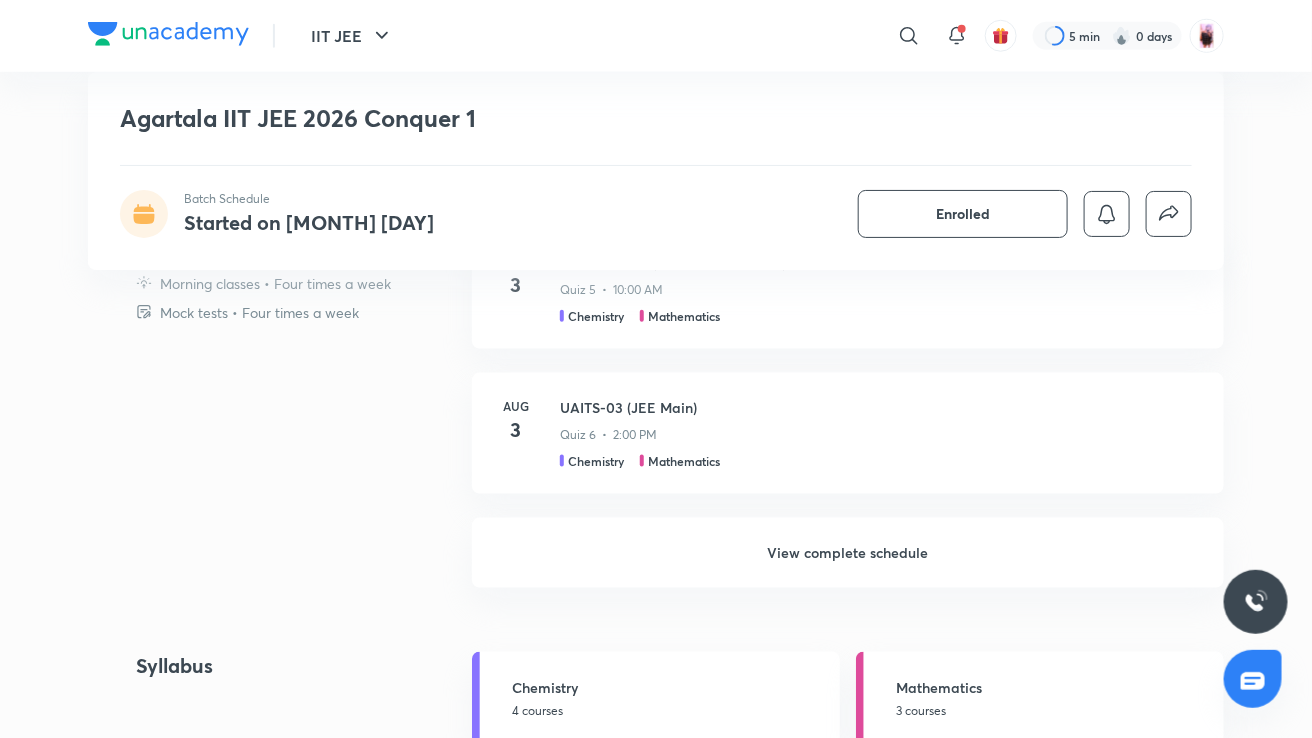 scroll, scrollTop: 658, scrollLeft: 0, axis: vertical 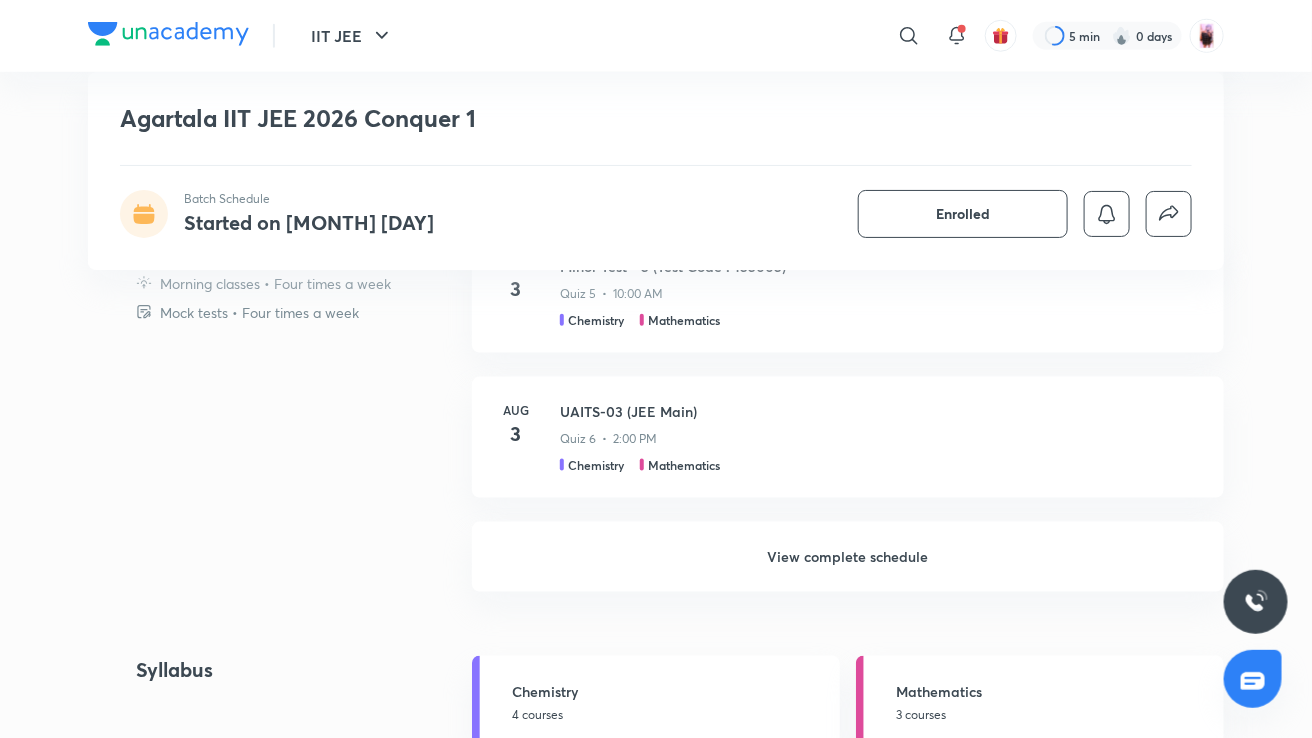 click on "View complete schedule" at bounding box center (848, 557) 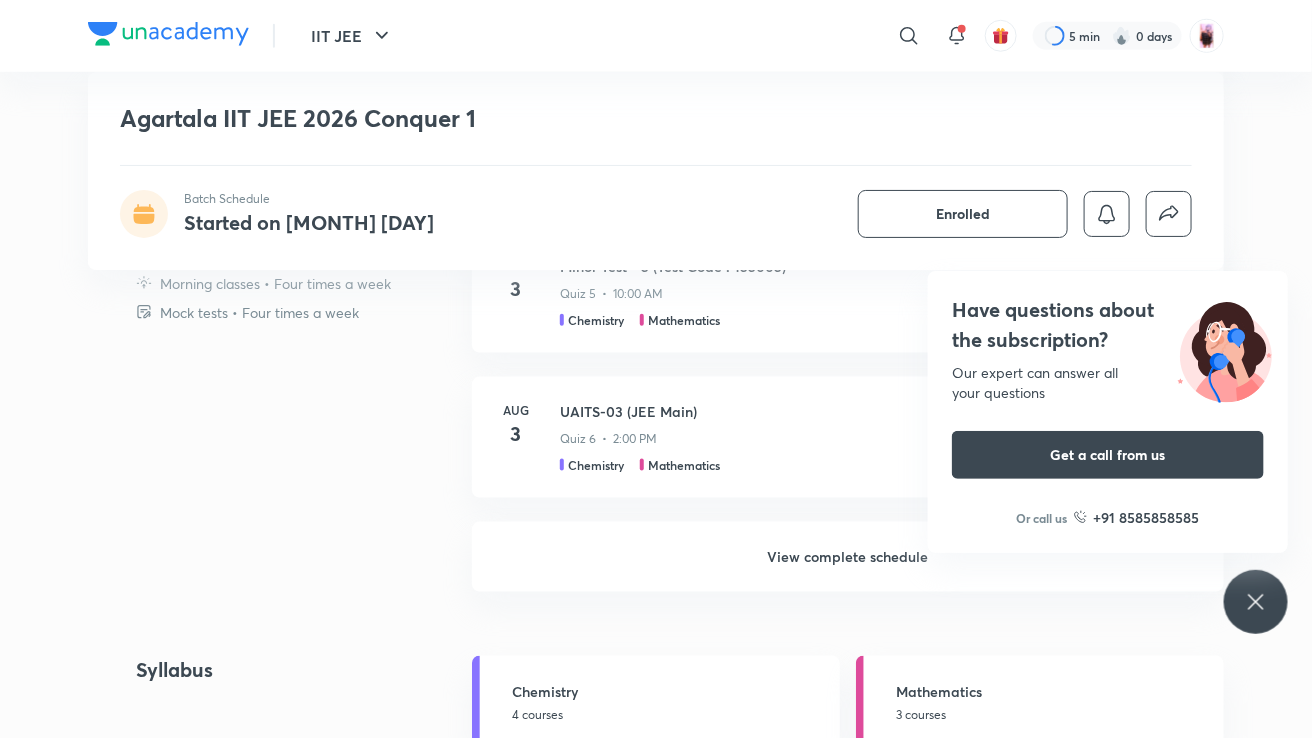 scroll, scrollTop: 0, scrollLeft: 0, axis: both 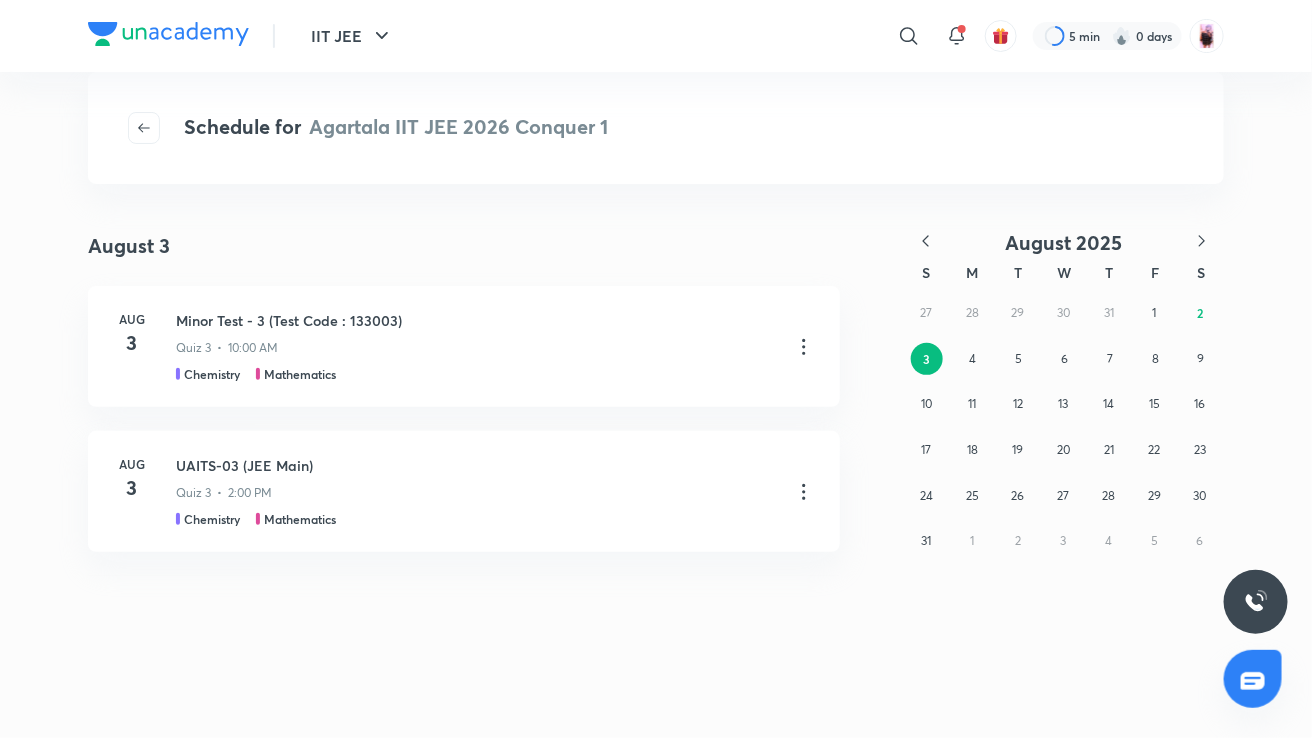 click 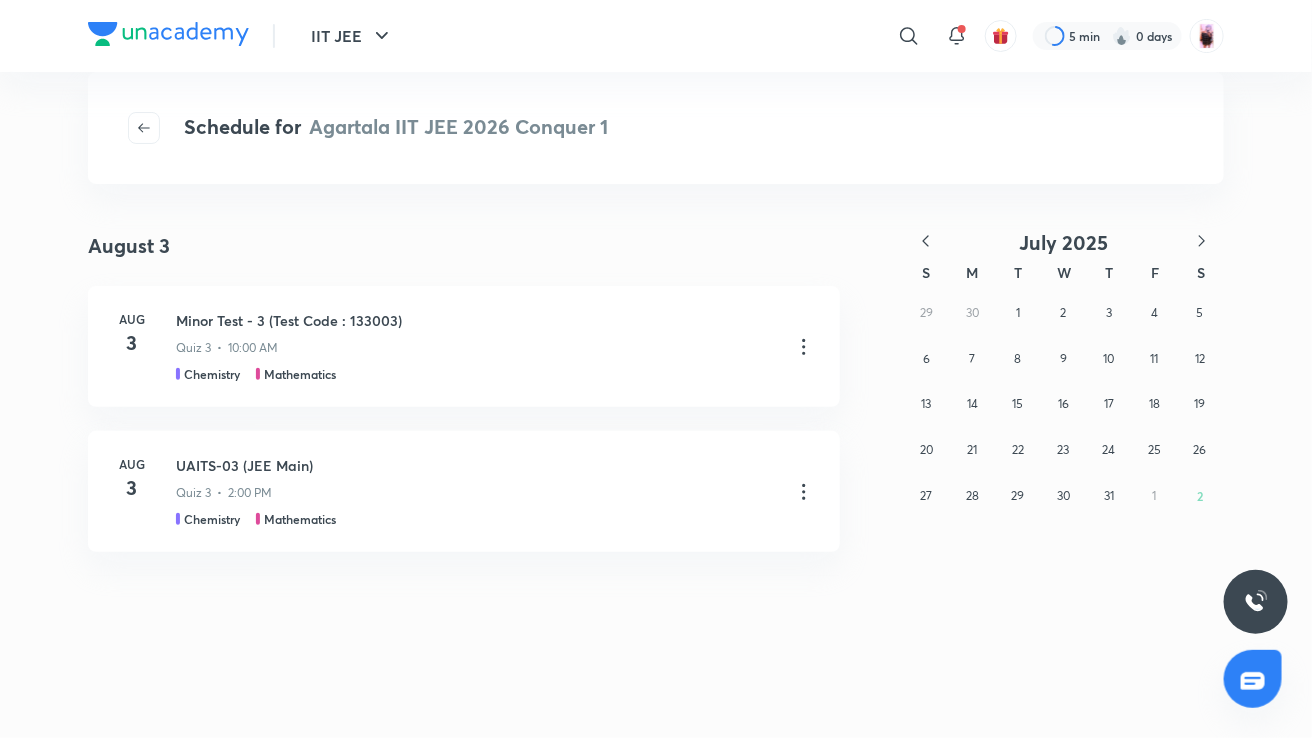 click 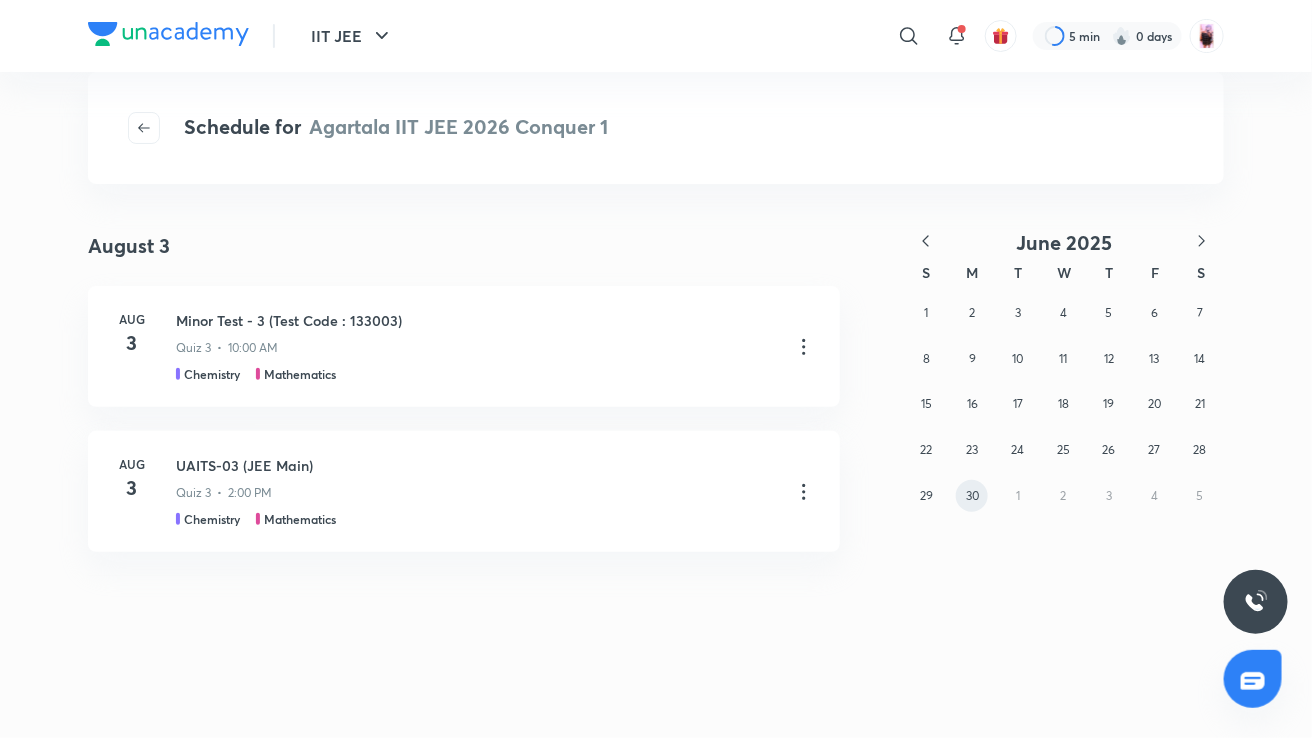 click on "30" at bounding box center (972, 496) 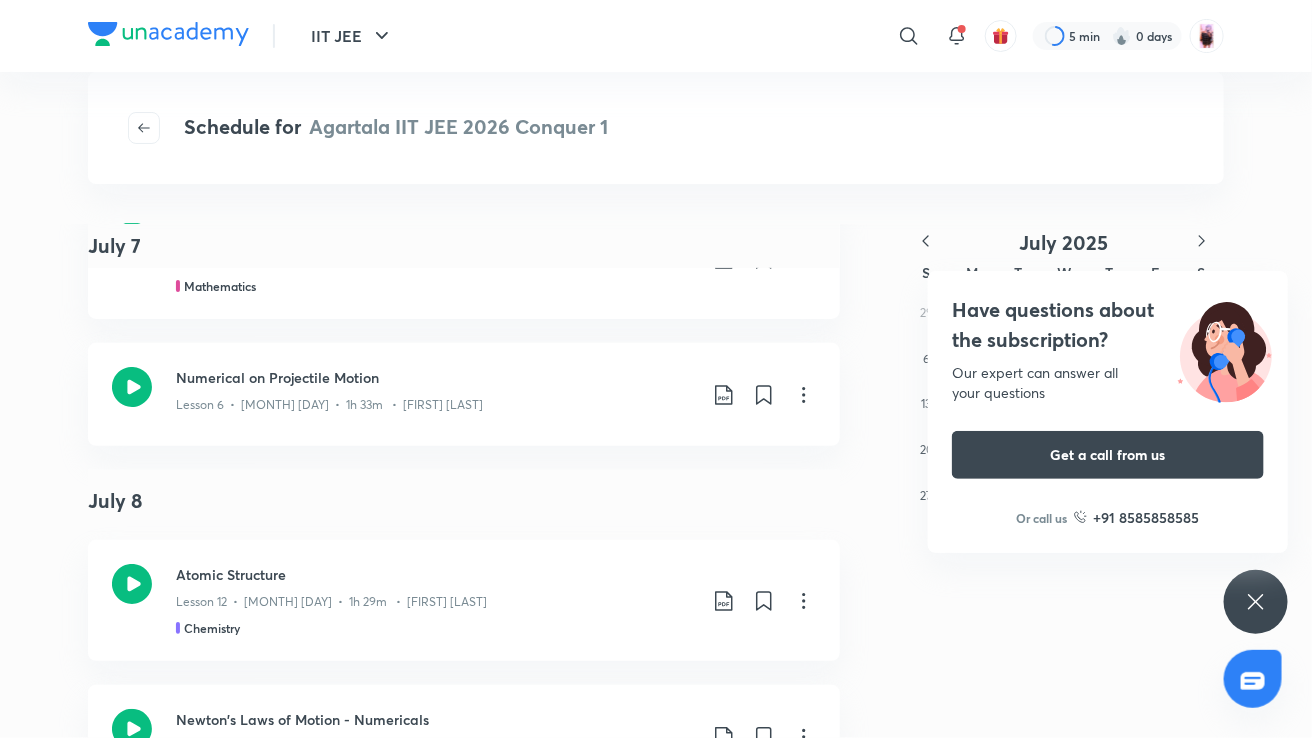 scroll, scrollTop: 5199, scrollLeft: 0, axis: vertical 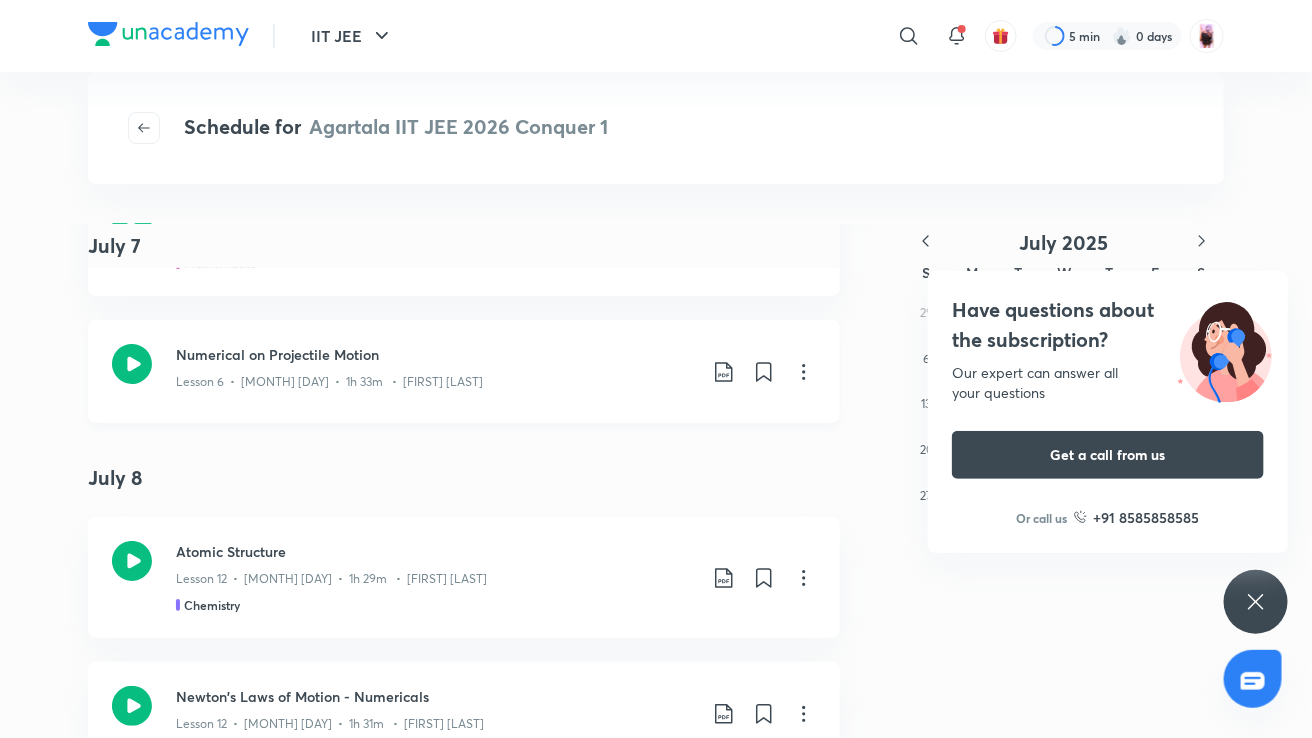 click on "Numerical on Projectile Motion" at bounding box center (436, 354) 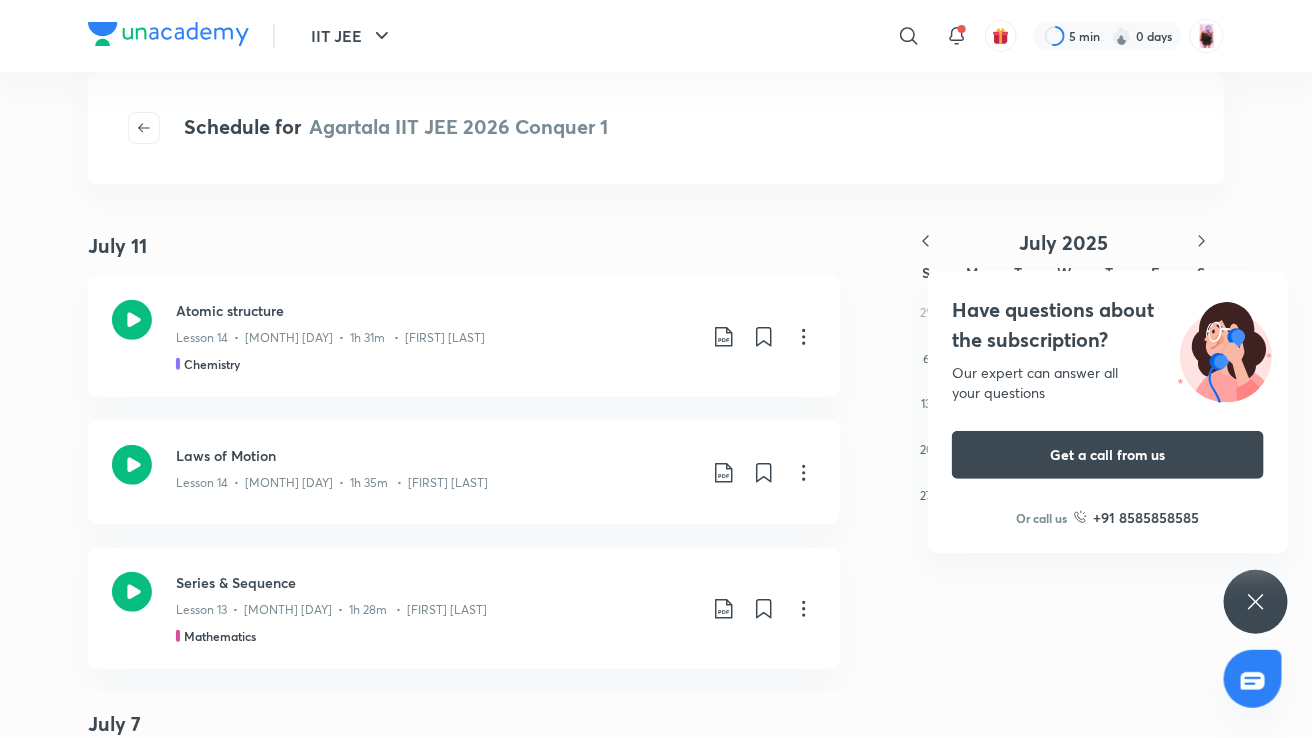 scroll, scrollTop: 10600, scrollLeft: 0, axis: vertical 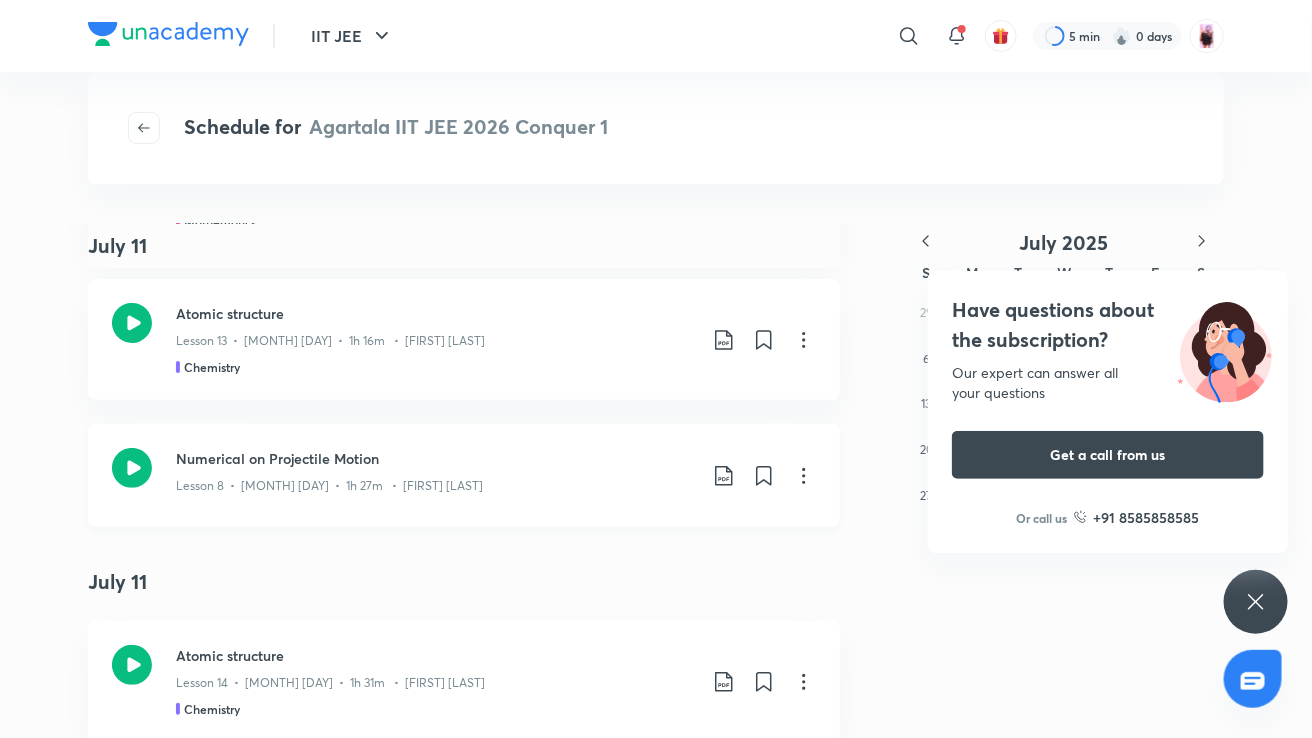 click on "Numerical on Projectile Motion" at bounding box center (436, -1871) 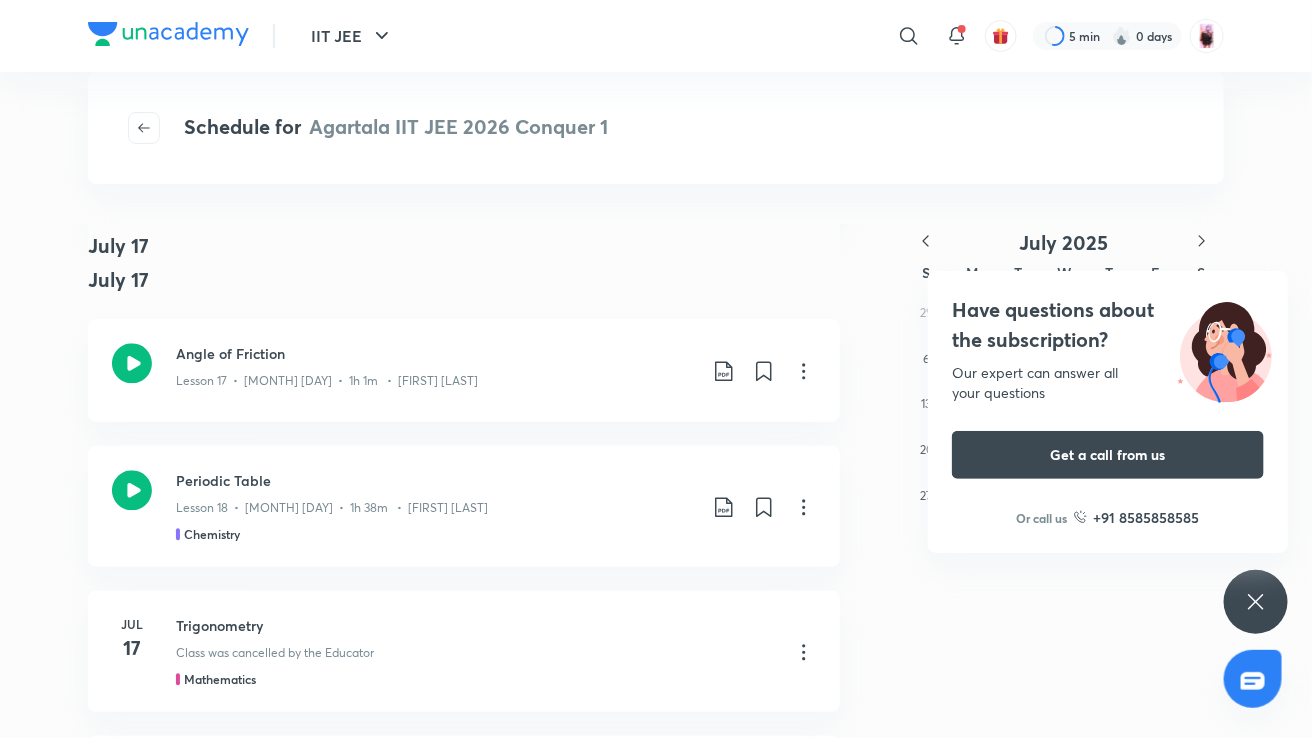 scroll, scrollTop: 20130, scrollLeft: 0, axis: vertical 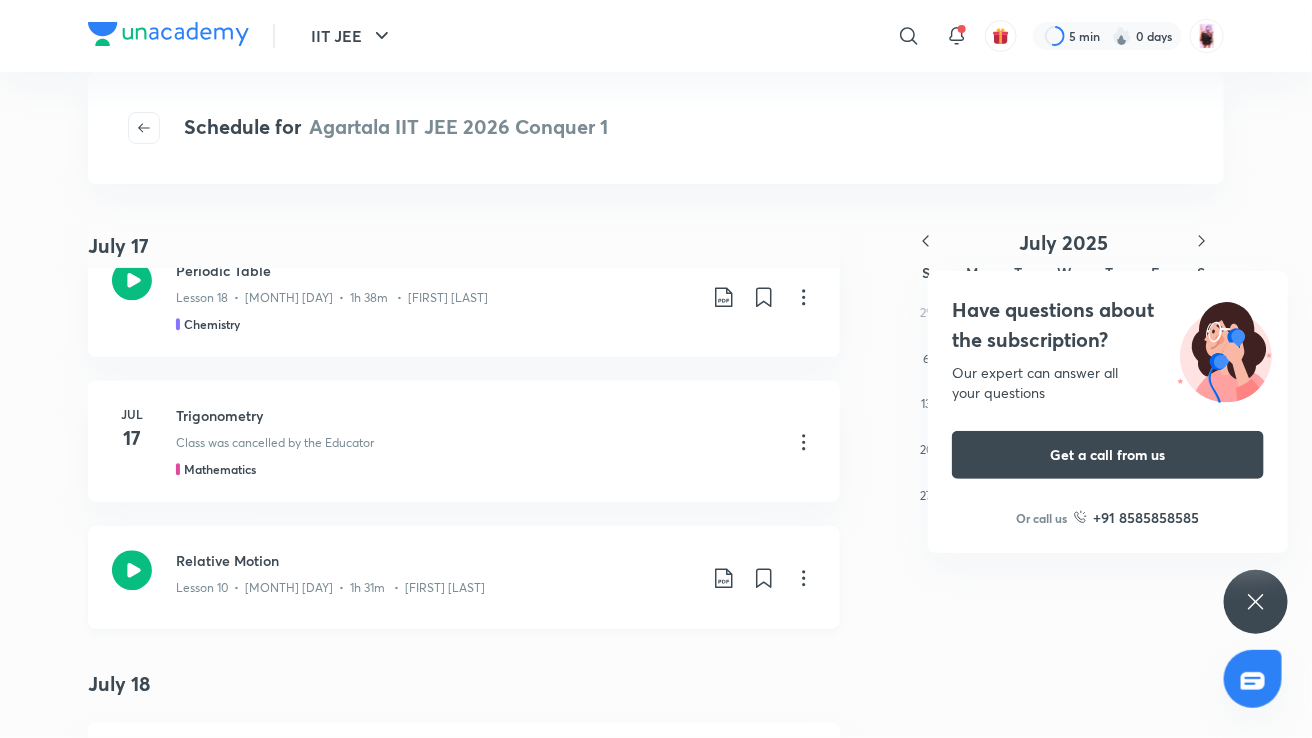 click on "Relative Motion" at bounding box center [436, -4256] 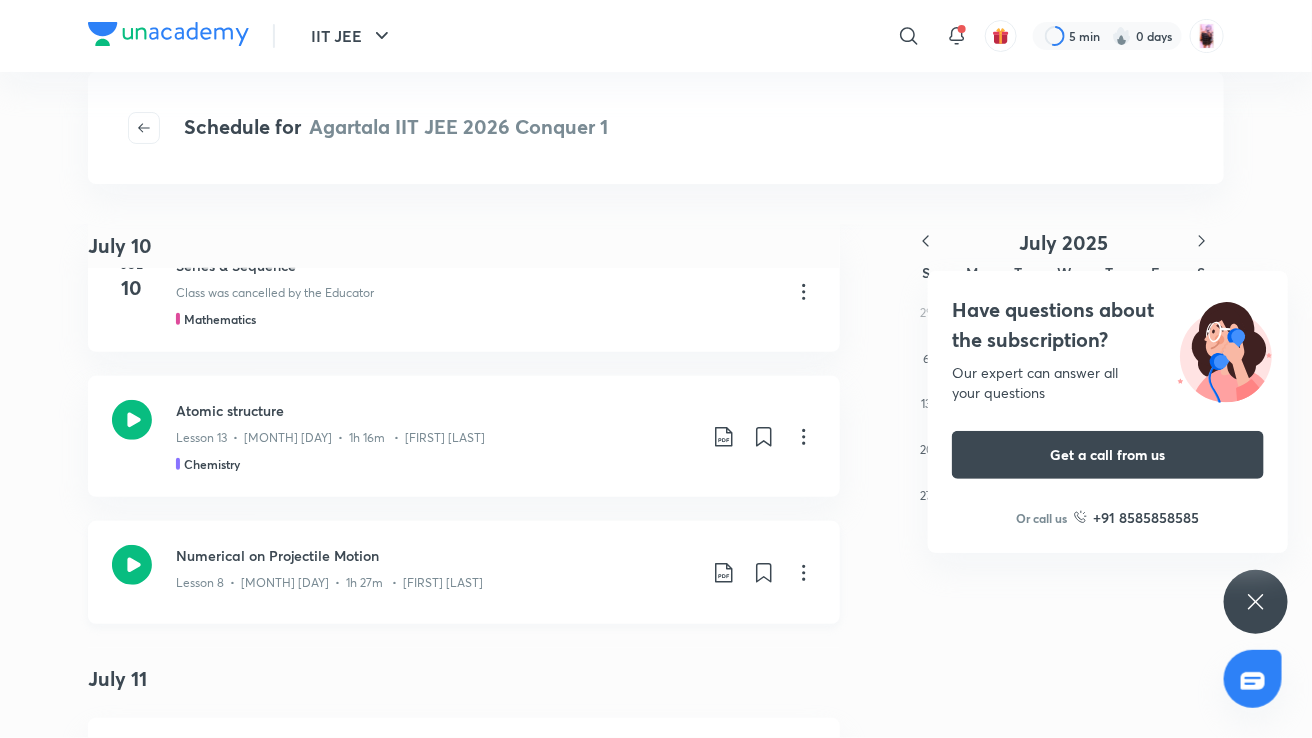 scroll, scrollTop: 8151, scrollLeft: 0, axis: vertical 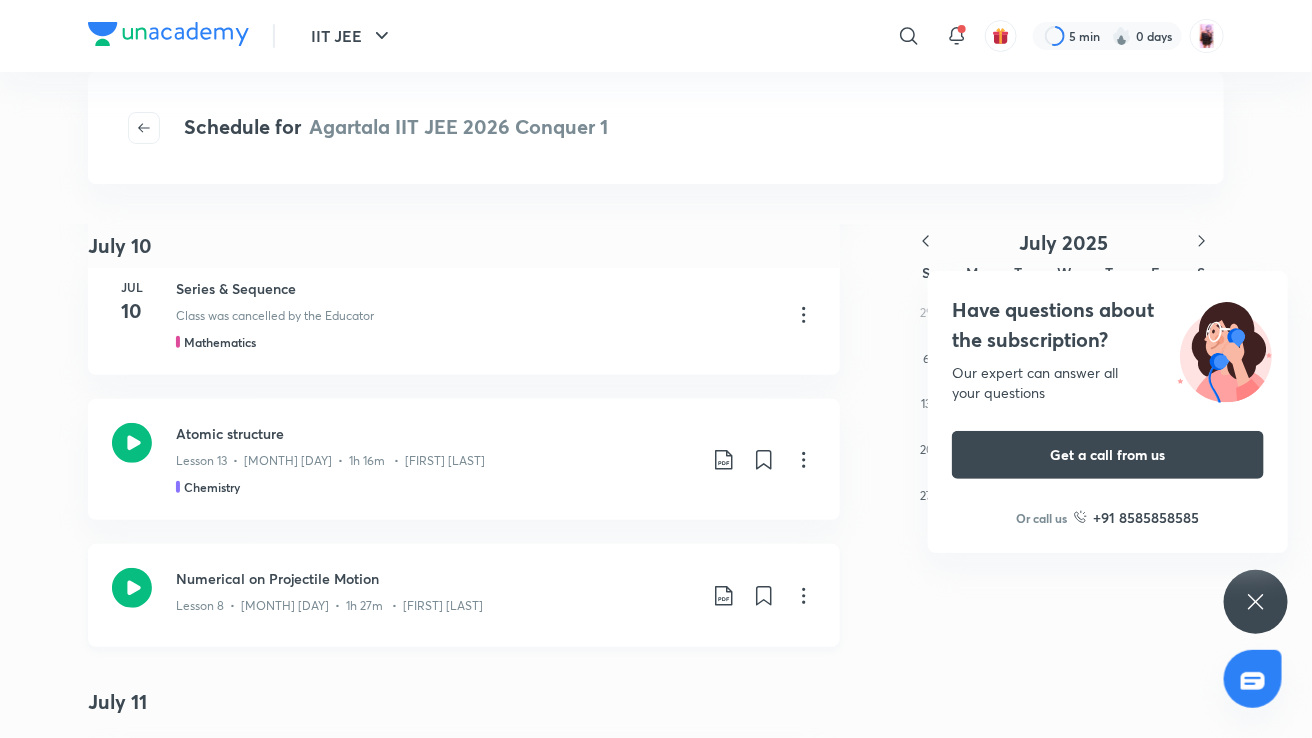 click 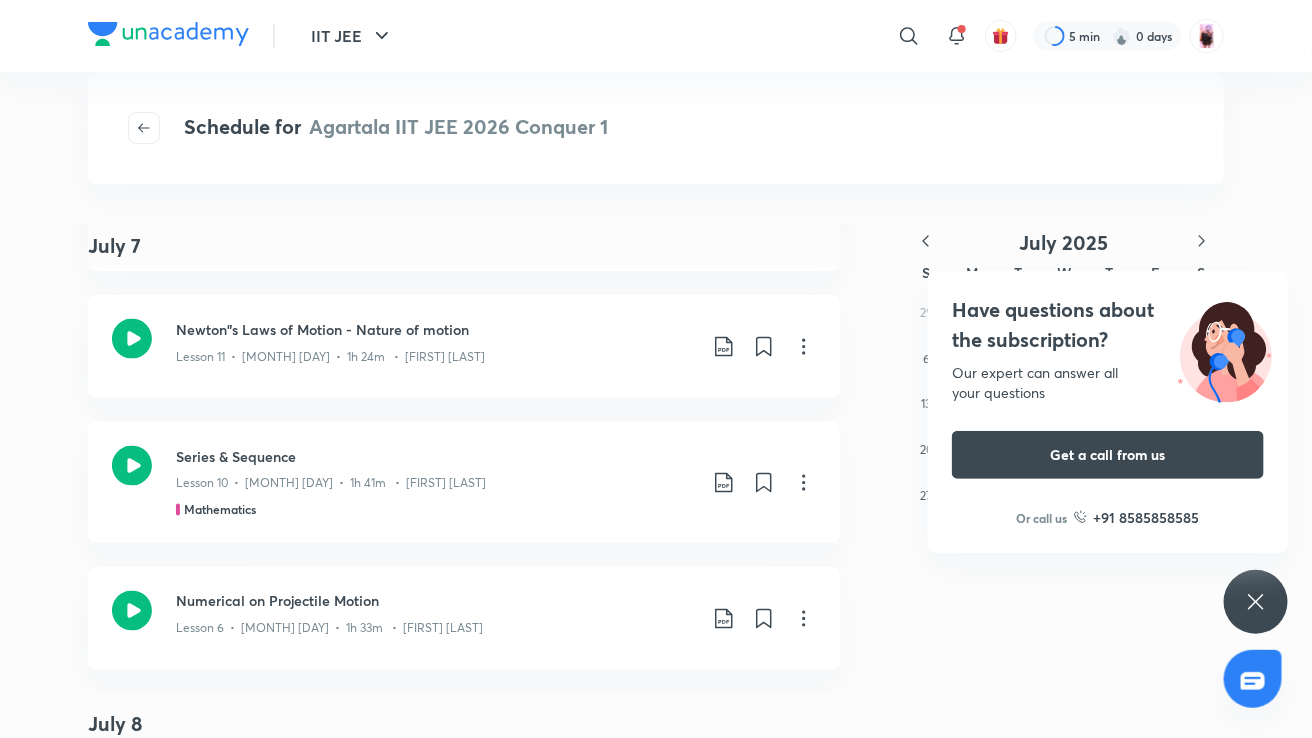 scroll, scrollTop: 11560, scrollLeft: 0, axis: vertical 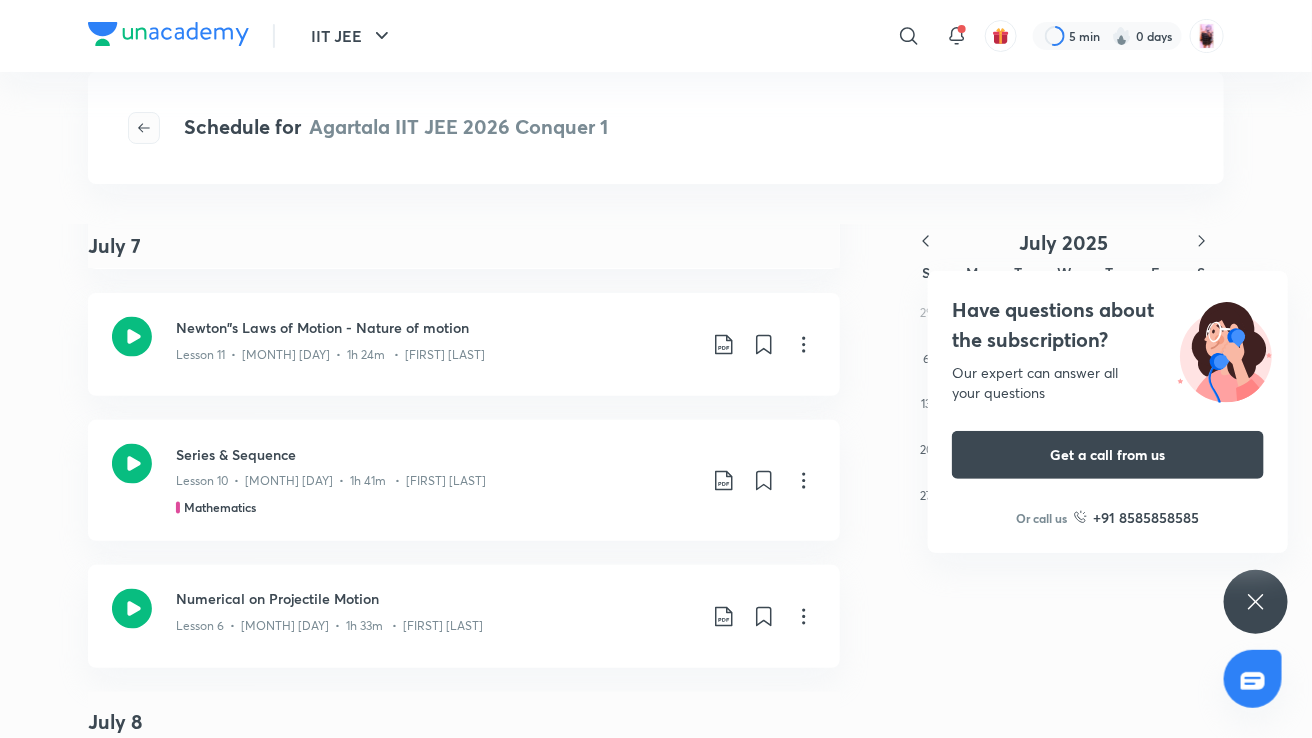 click 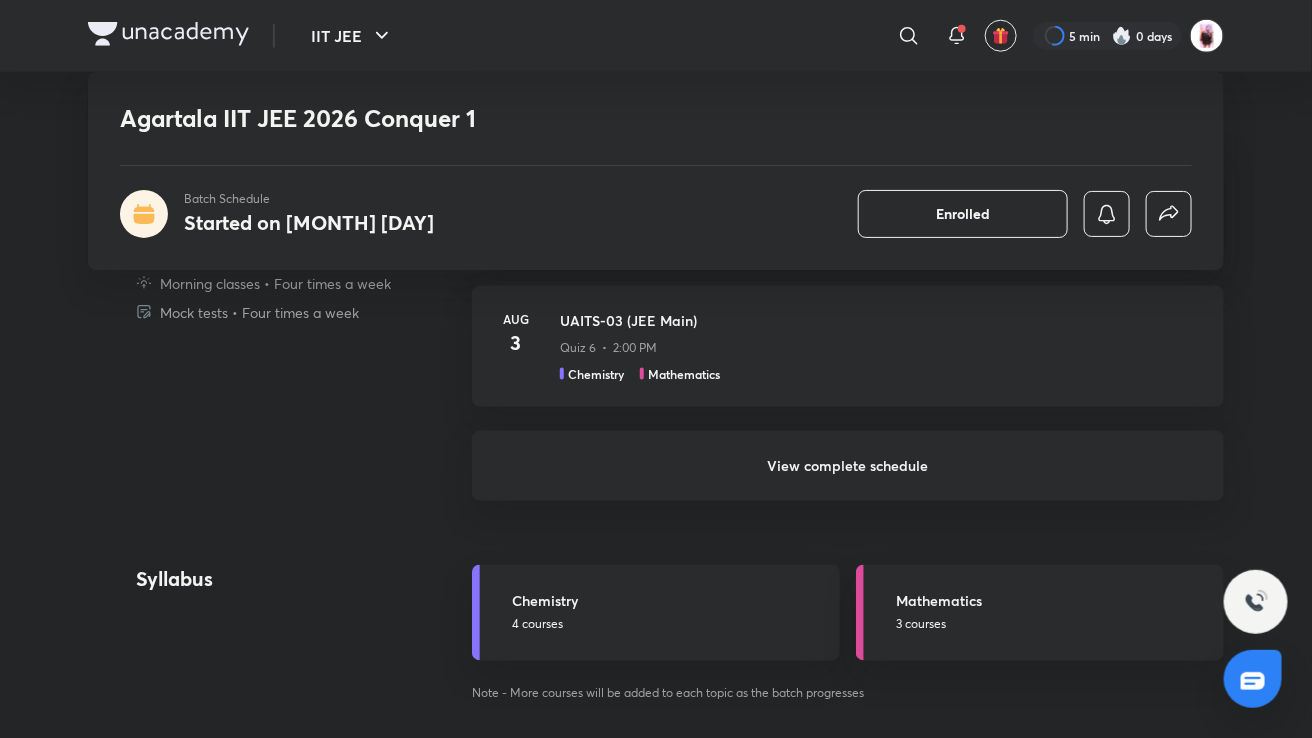 scroll, scrollTop: 751, scrollLeft: 0, axis: vertical 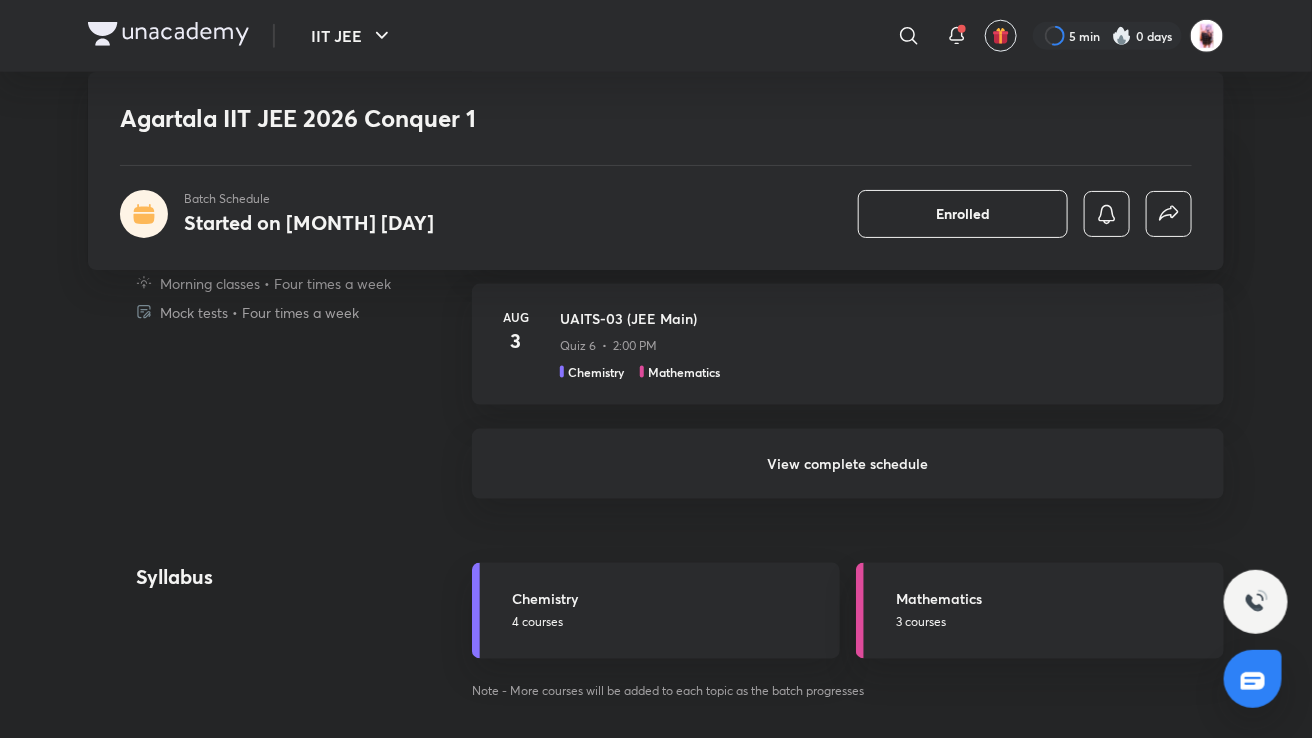 click on "View complete schedule" at bounding box center (848, 464) 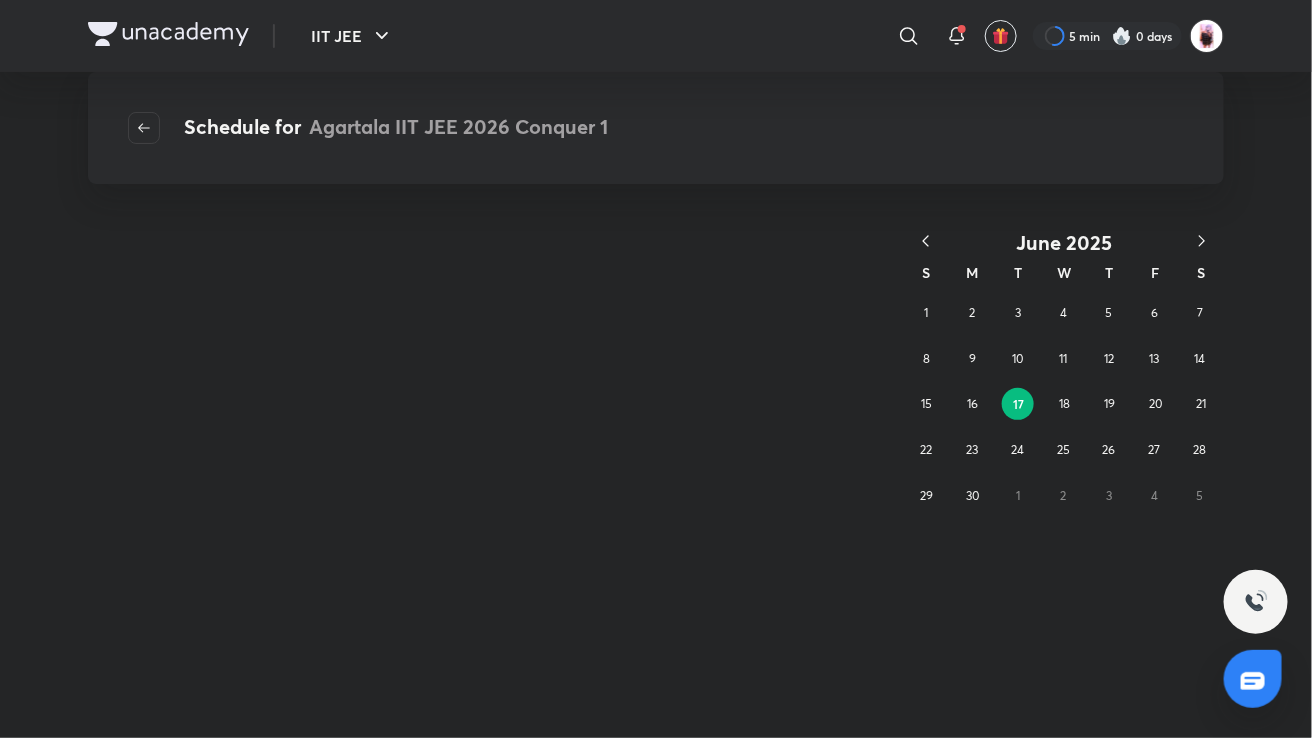 scroll, scrollTop: 0, scrollLeft: 0, axis: both 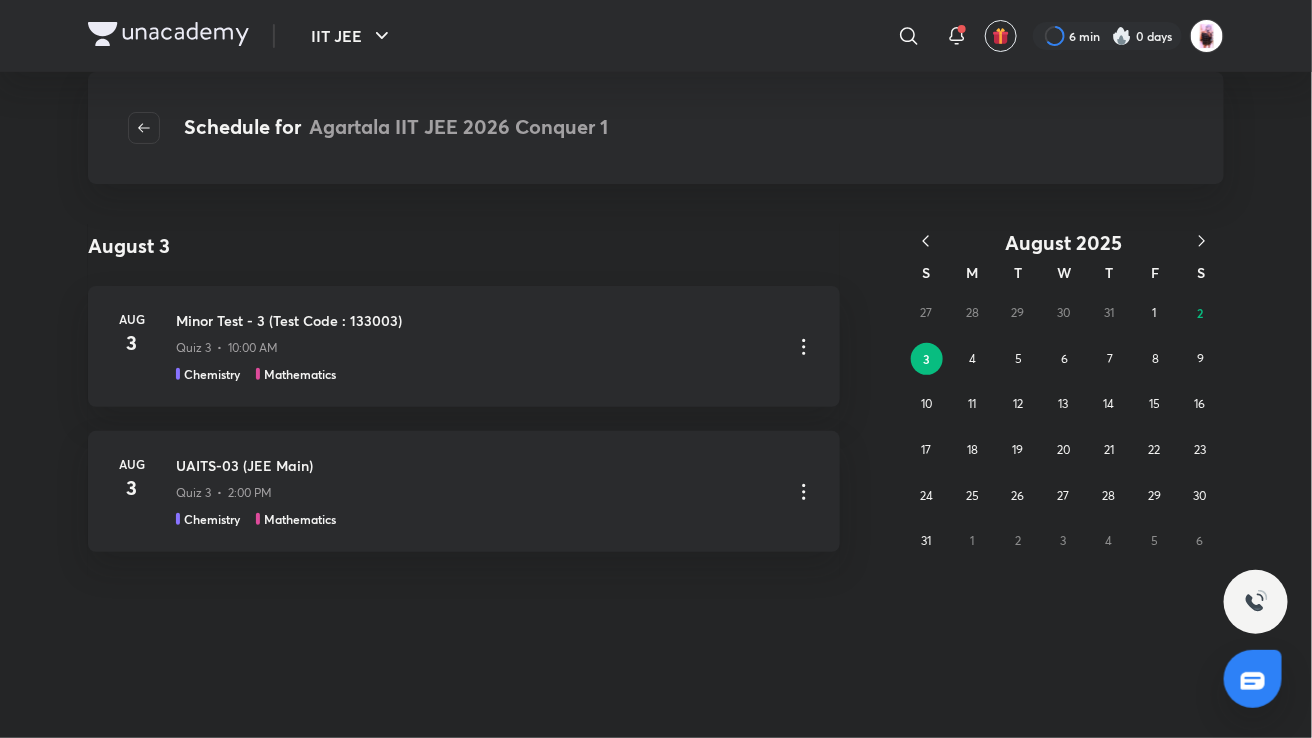 click 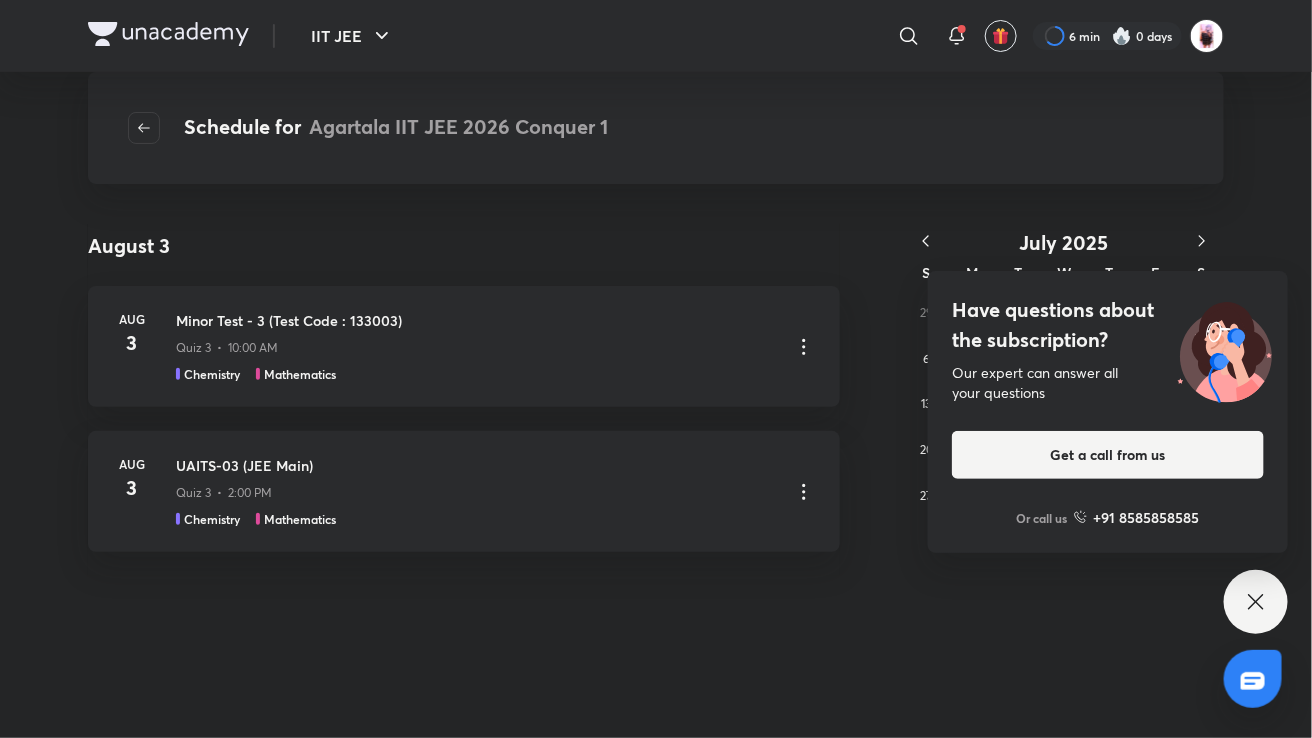 click on "August 3 August 3 Aug 3 Minor Test - 3 (Test Code : 133003) Quiz 3  •  10:00 AM Chemistry Mathematics Aug 3 UAITS-03 (JEE Main) Quiz 3  •  2:00 PM Chemistry Mathematics July 2025 S M T W T F S 29 30 1 2 3 4 5 6 7 8 9 10 11 12 13 14 15 16 17 18 19 20 21 22 23 24 25 26 27 28 29 30 31 1 2" at bounding box center [656, 481] 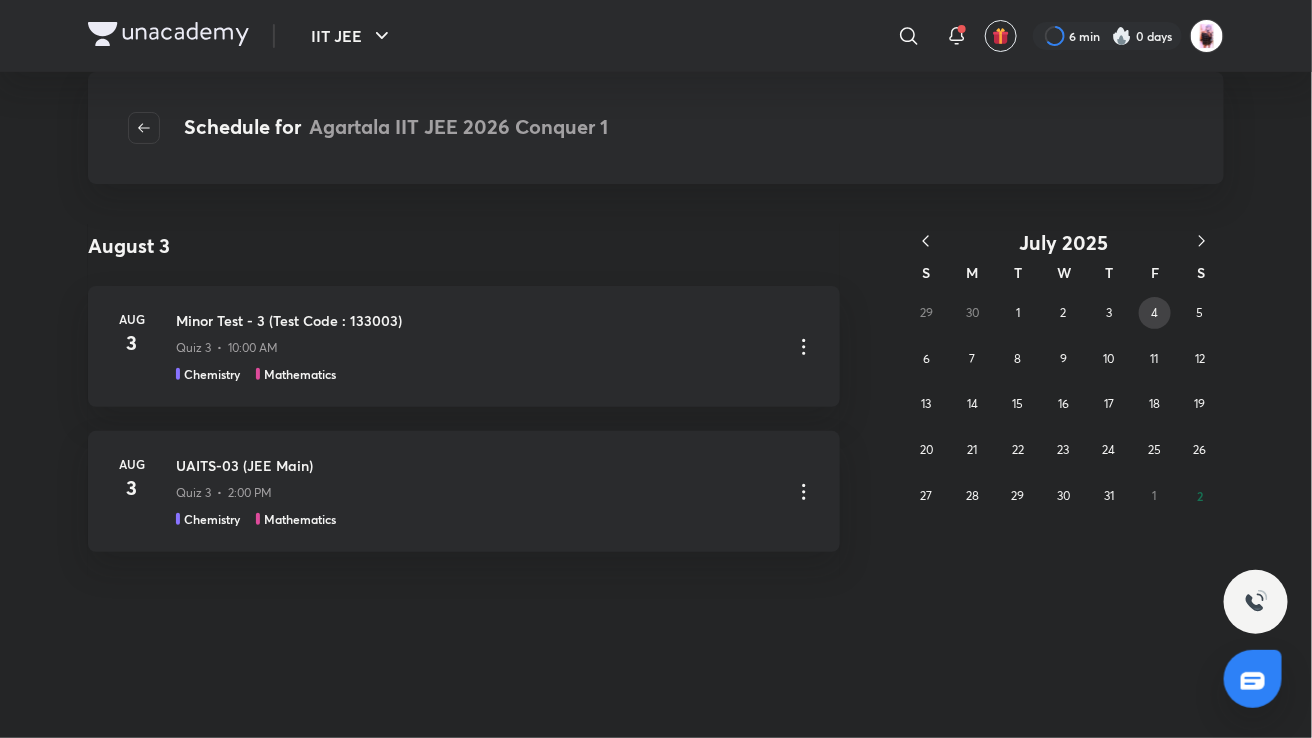 click on "4" at bounding box center (1155, 313) 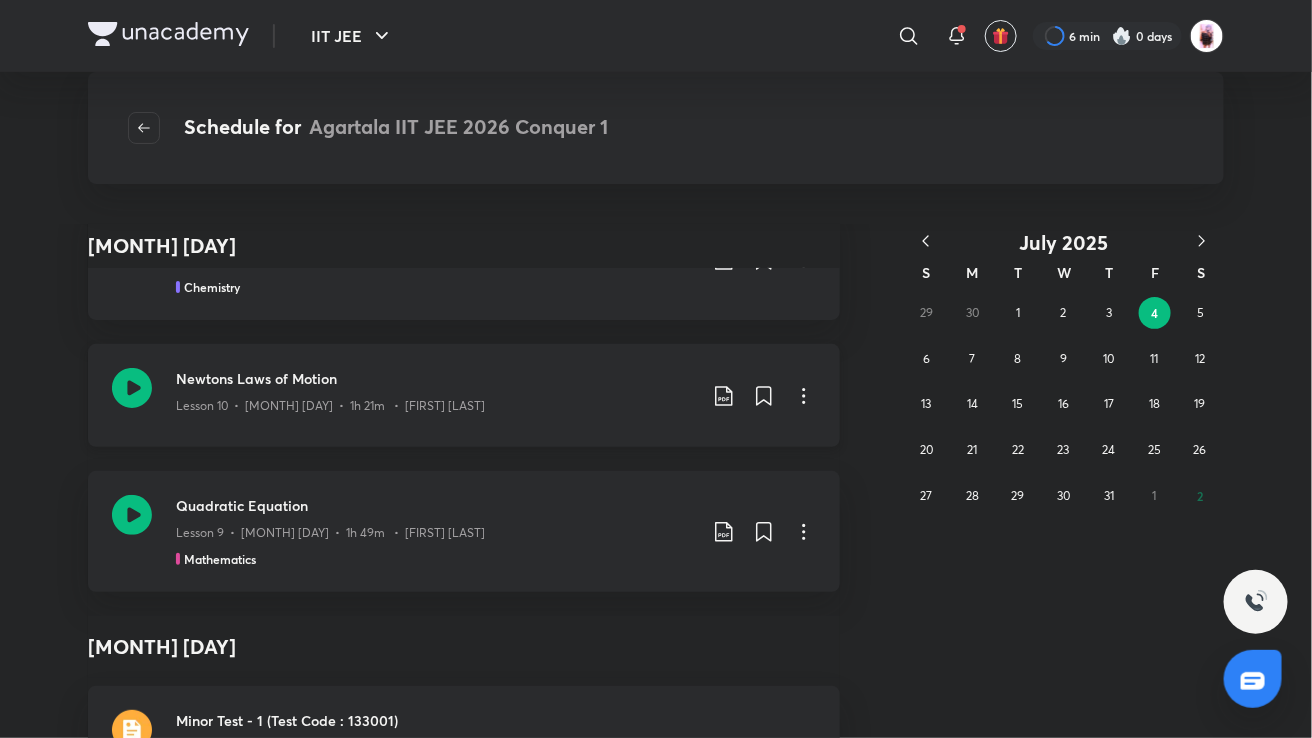 scroll, scrollTop: 0, scrollLeft: 0, axis: both 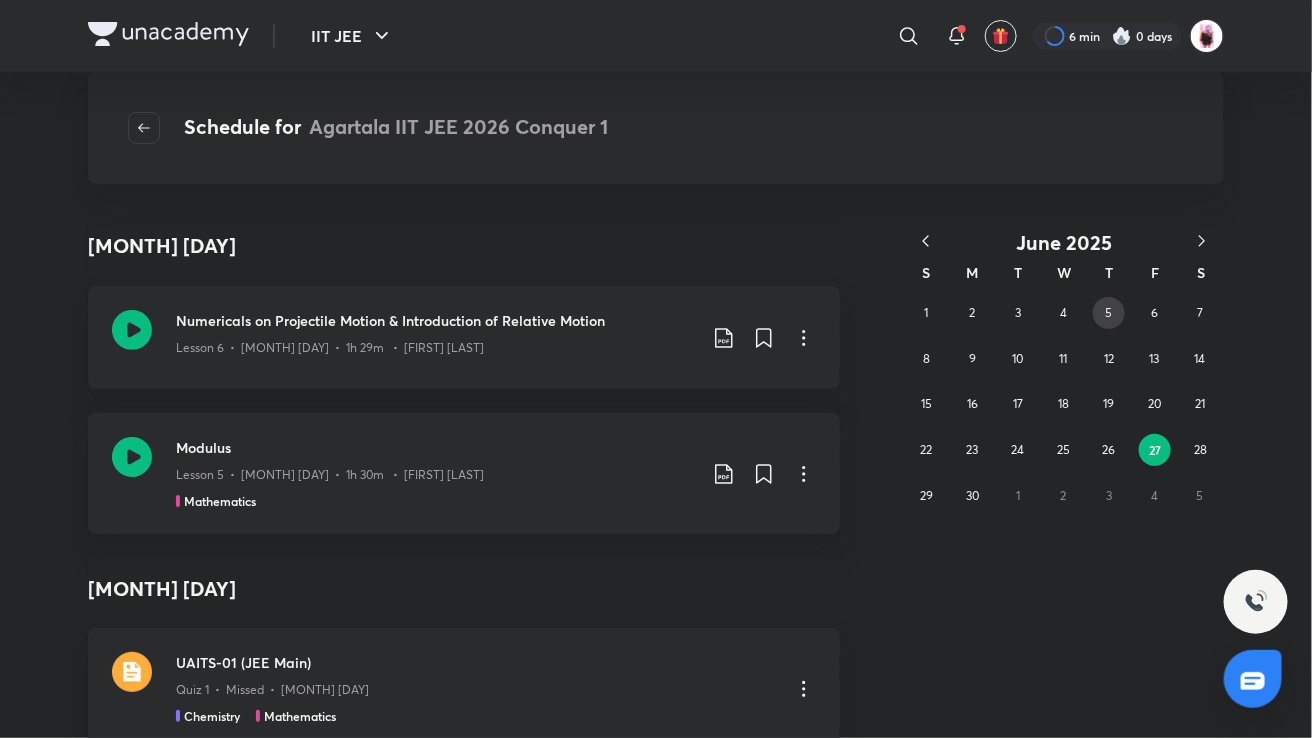 click on "5" at bounding box center [1109, 313] 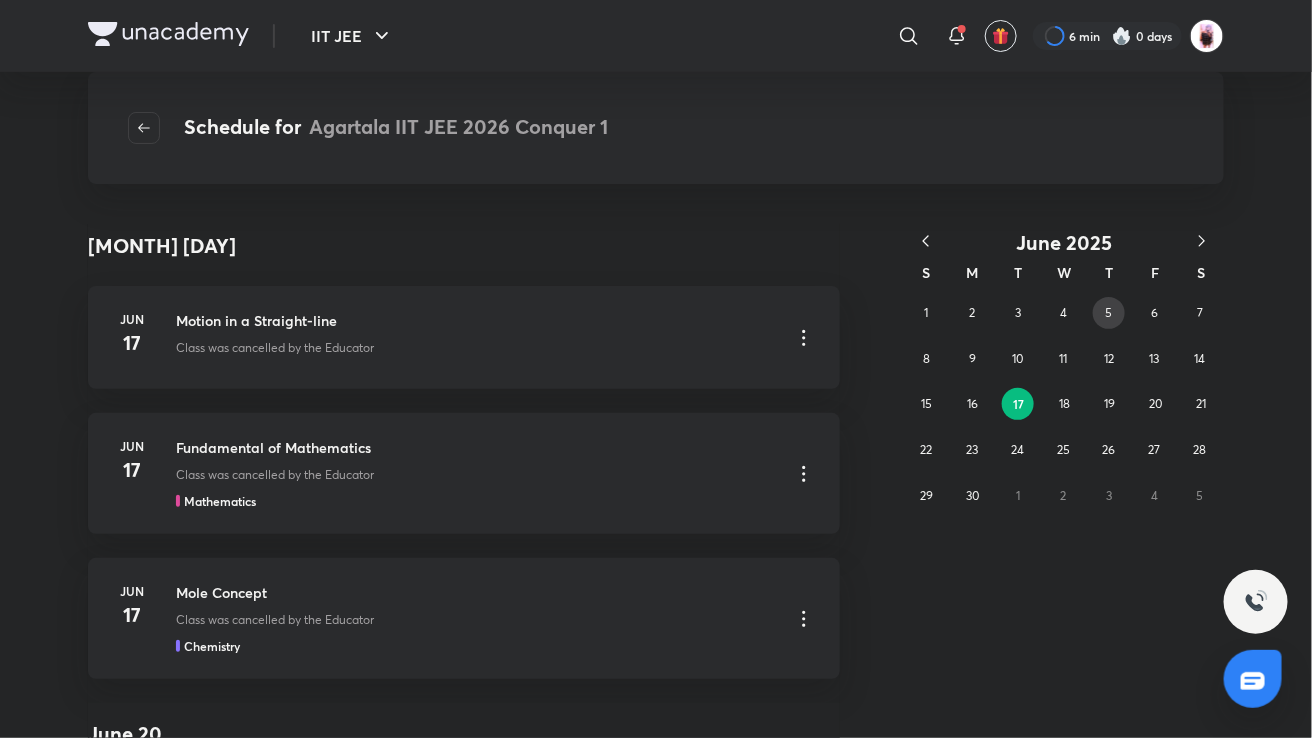 click on "5" at bounding box center [1109, 312] 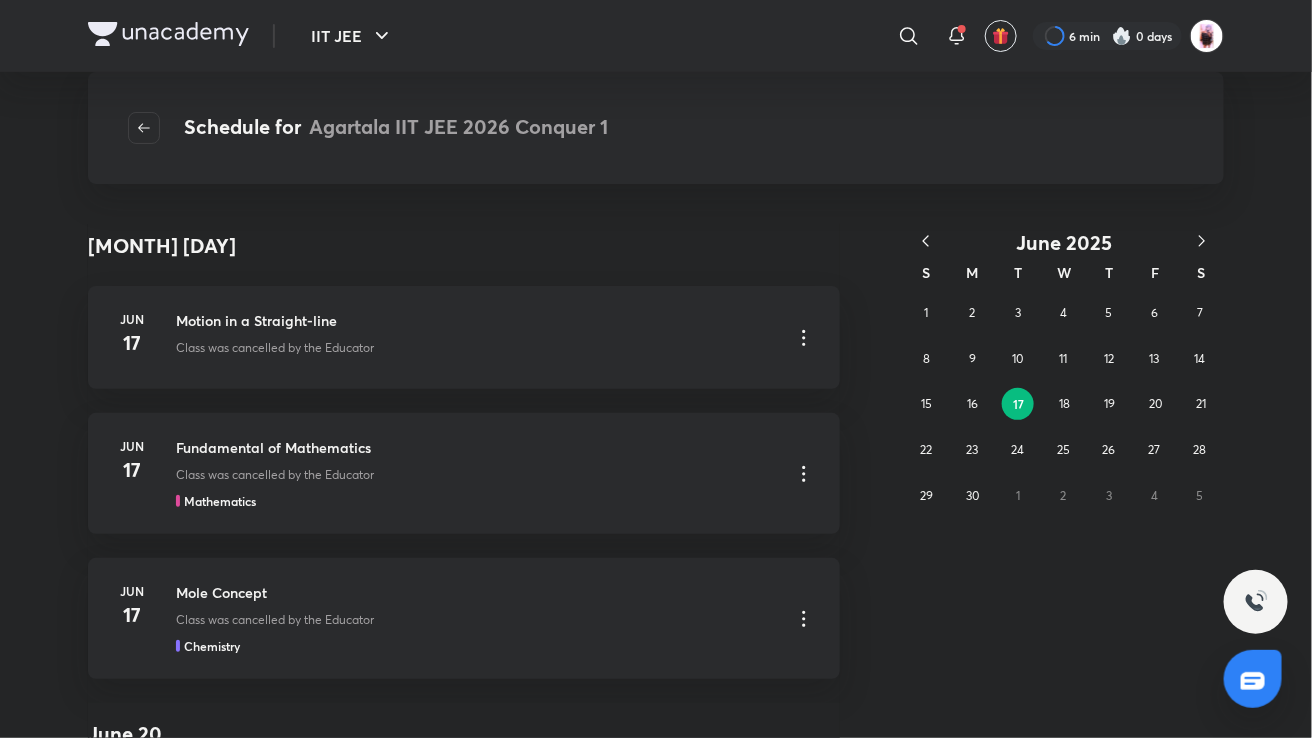 click 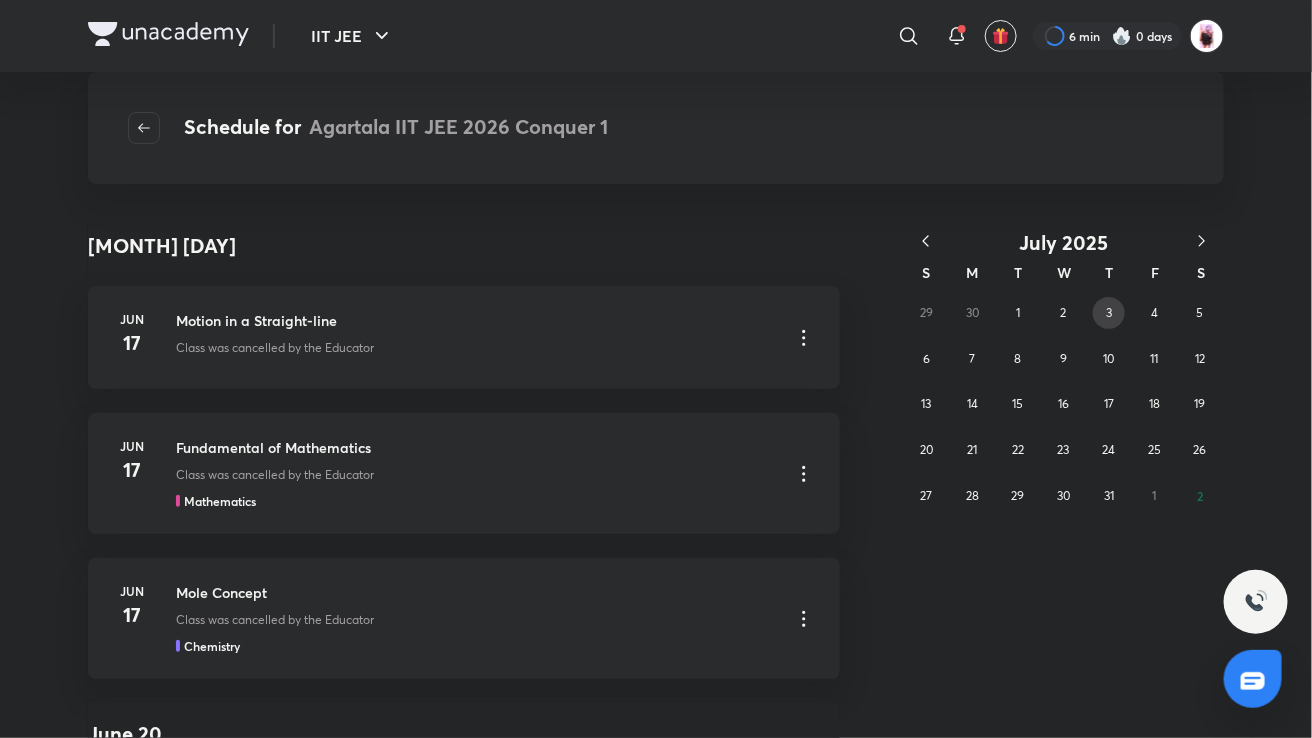 click on "3" at bounding box center (1109, 312) 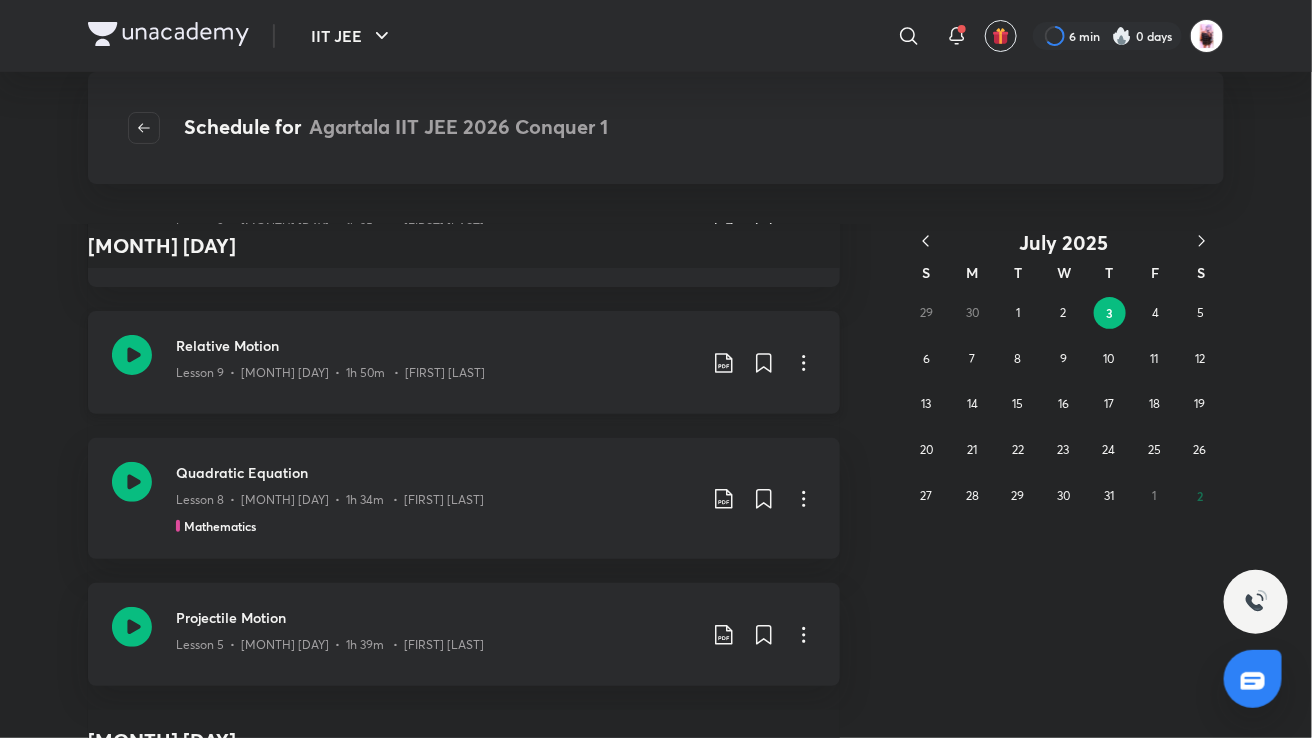 scroll, scrollTop: 2514, scrollLeft: 0, axis: vertical 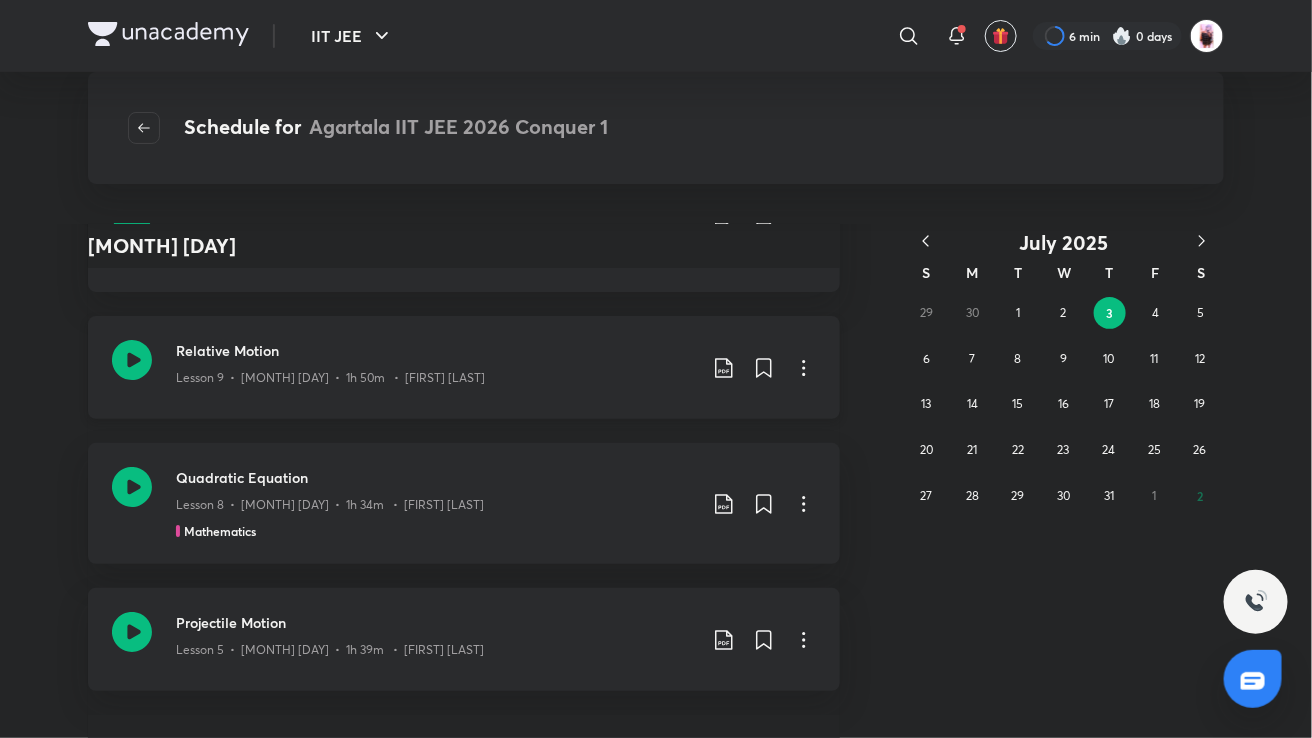 click on "Relative Motion" at bounding box center (436, 350) 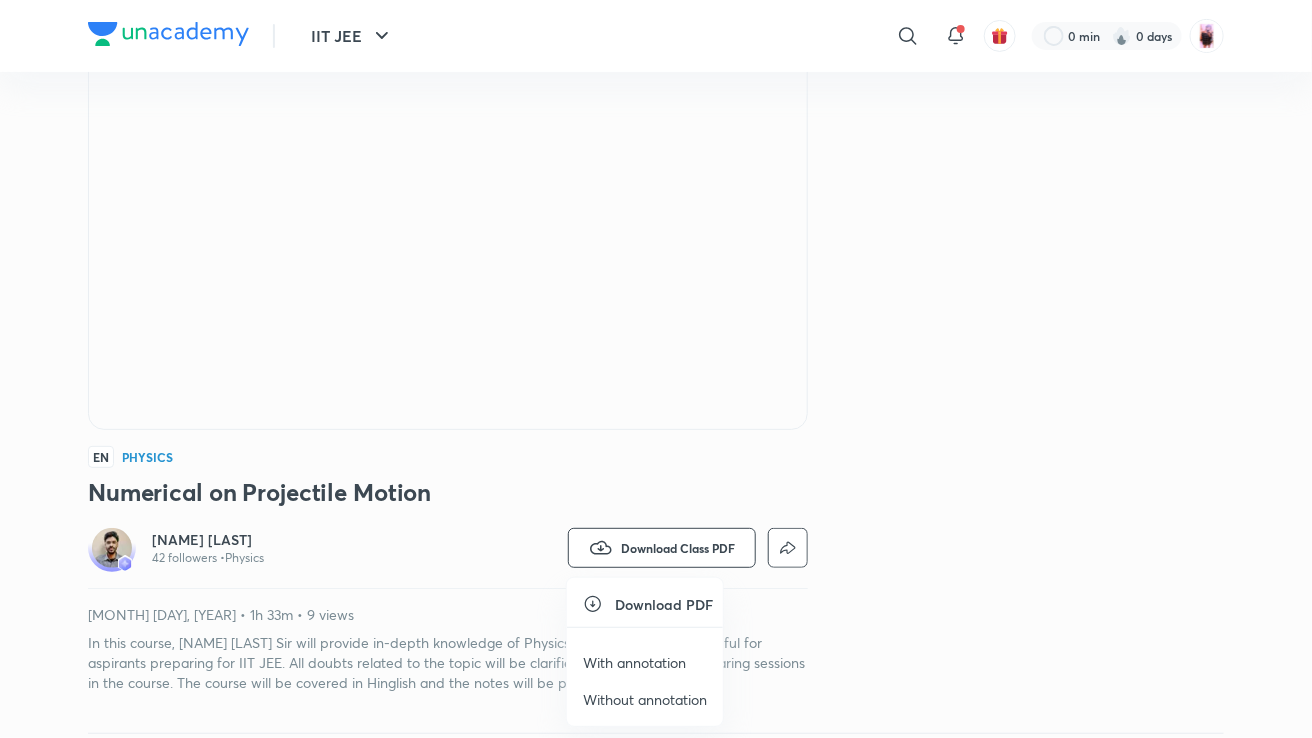 scroll, scrollTop: 186, scrollLeft: 0, axis: vertical 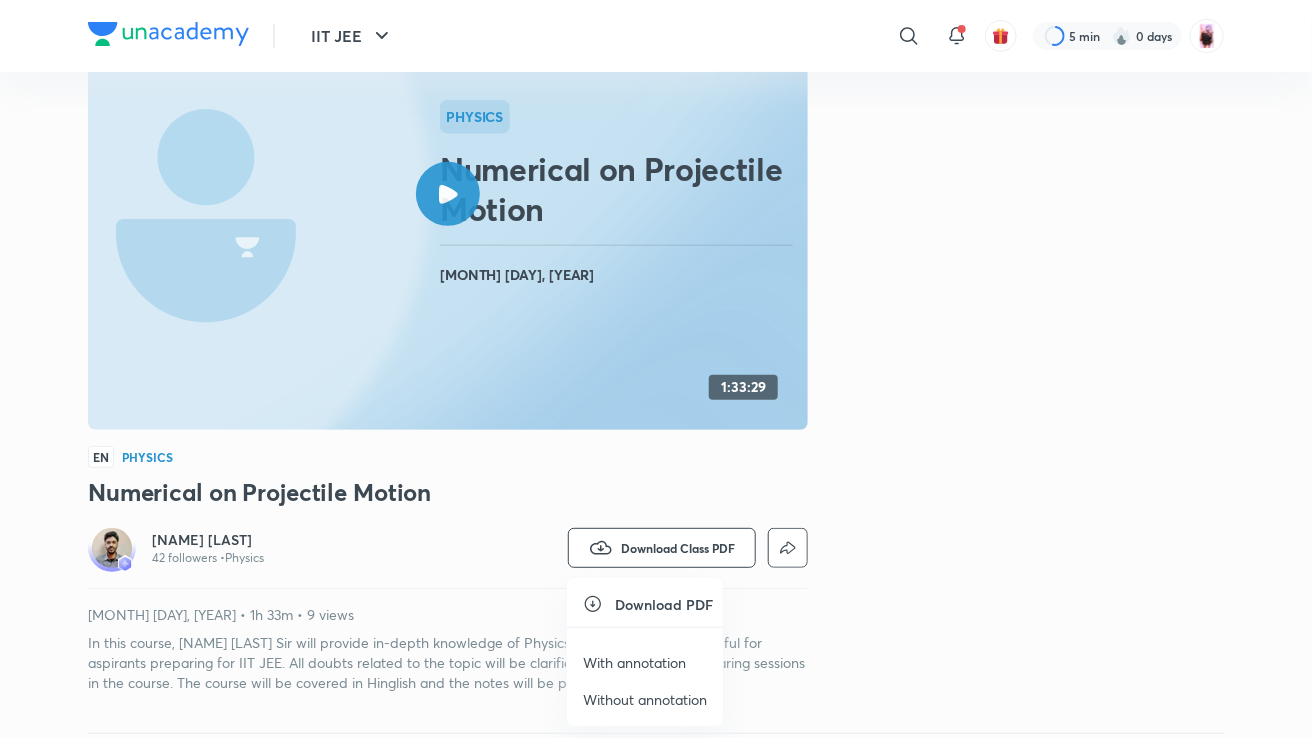 click on "With annotation" at bounding box center [634, 662] 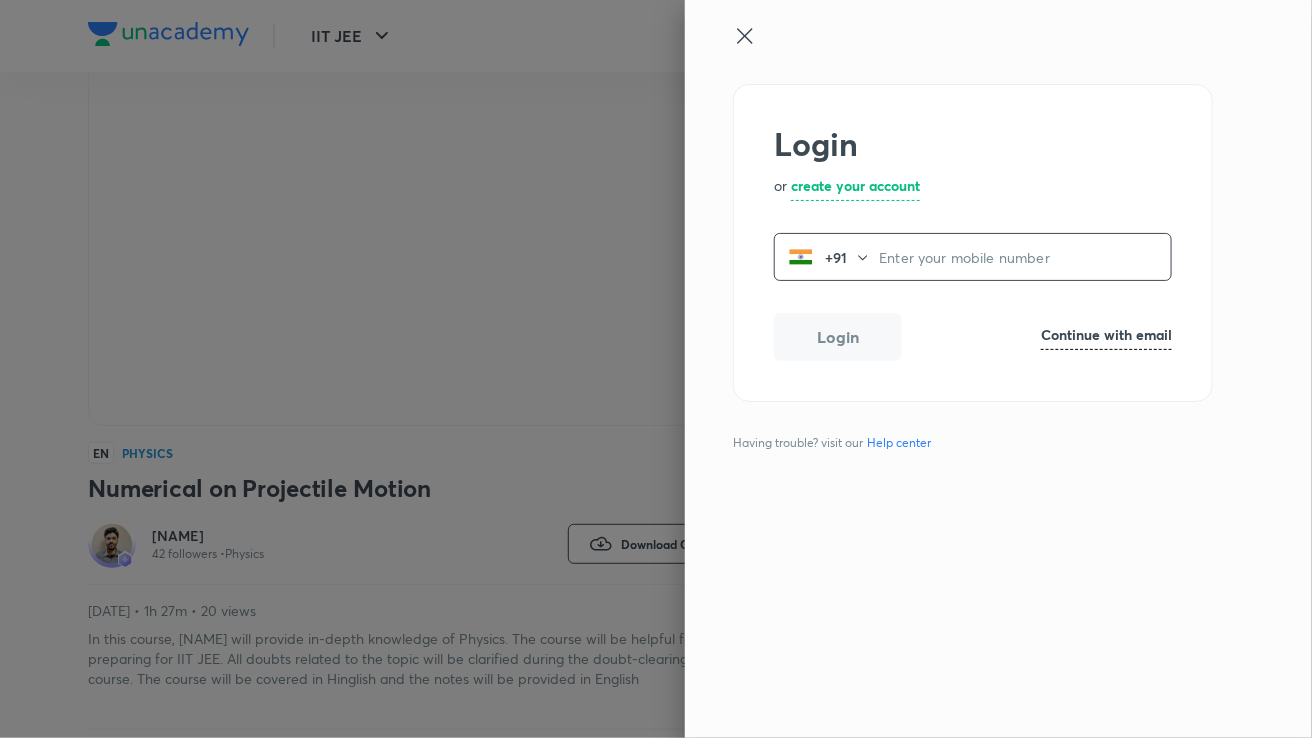 scroll, scrollTop: 190, scrollLeft: 0, axis: vertical 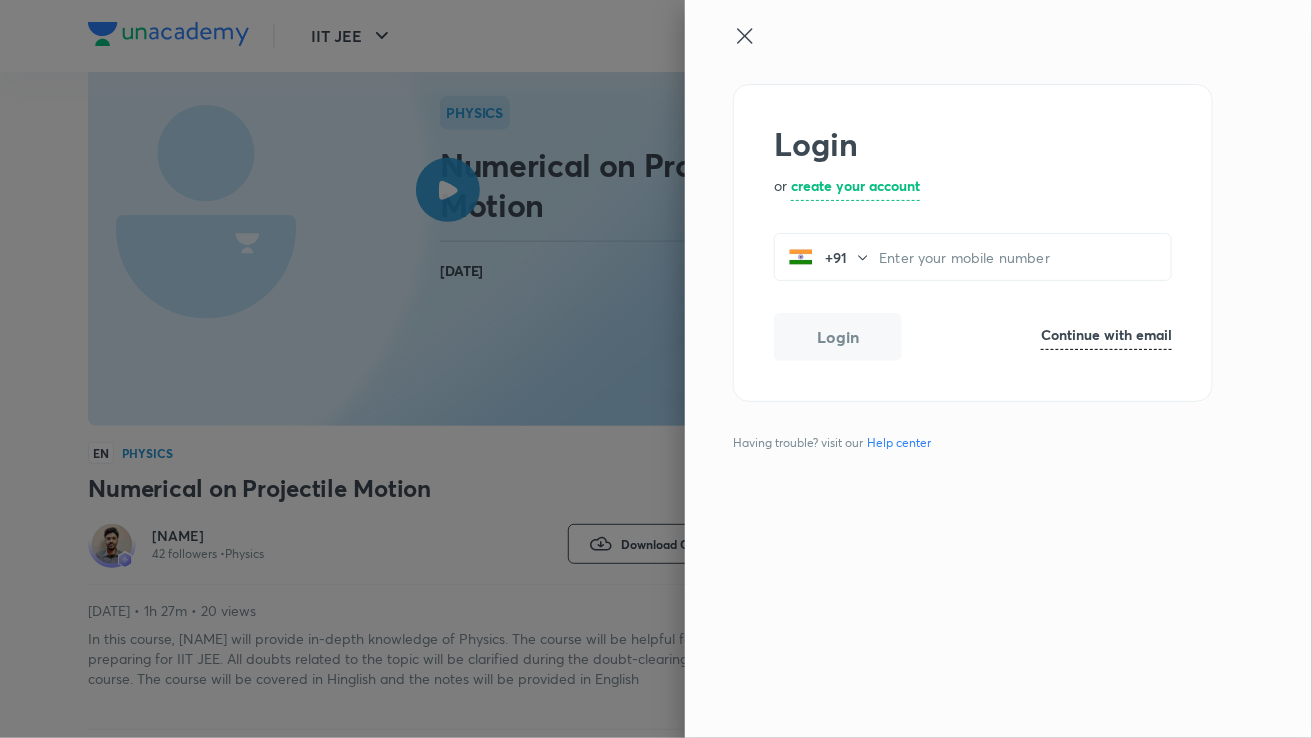 click 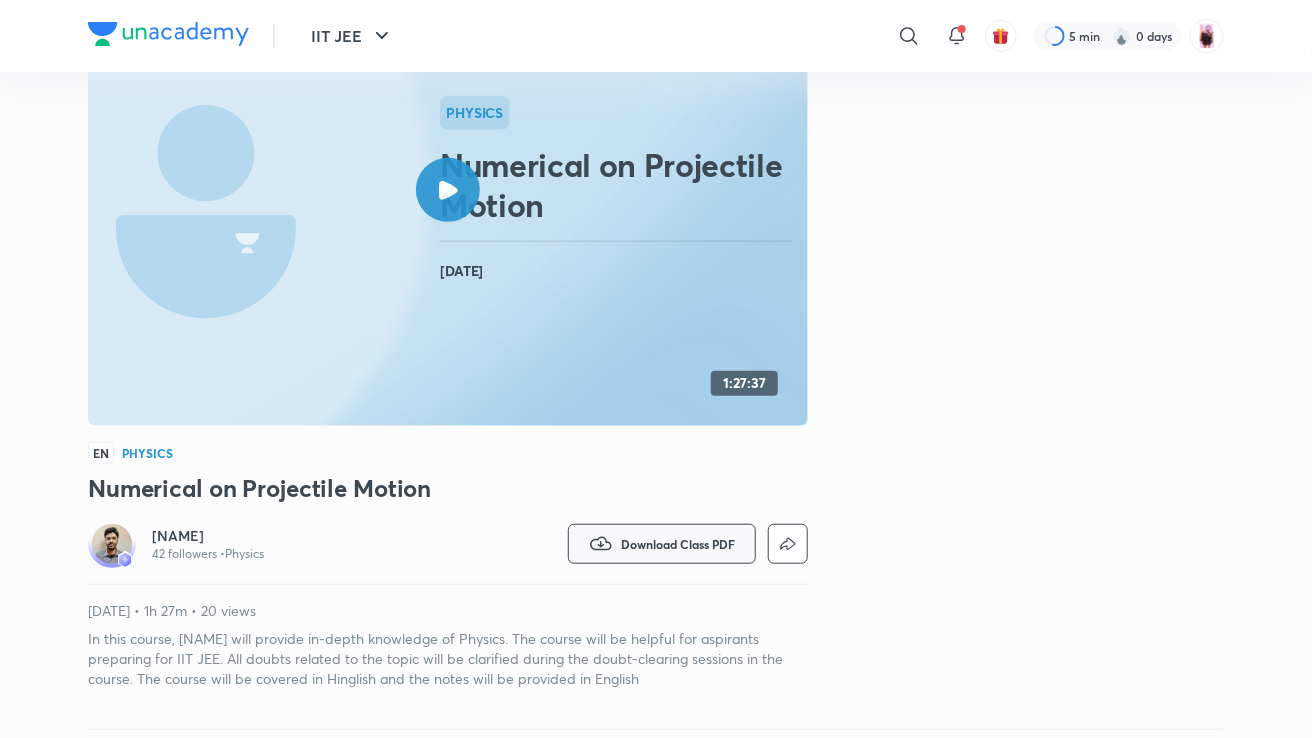 click on "Download Class PDF" at bounding box center (678, 544) 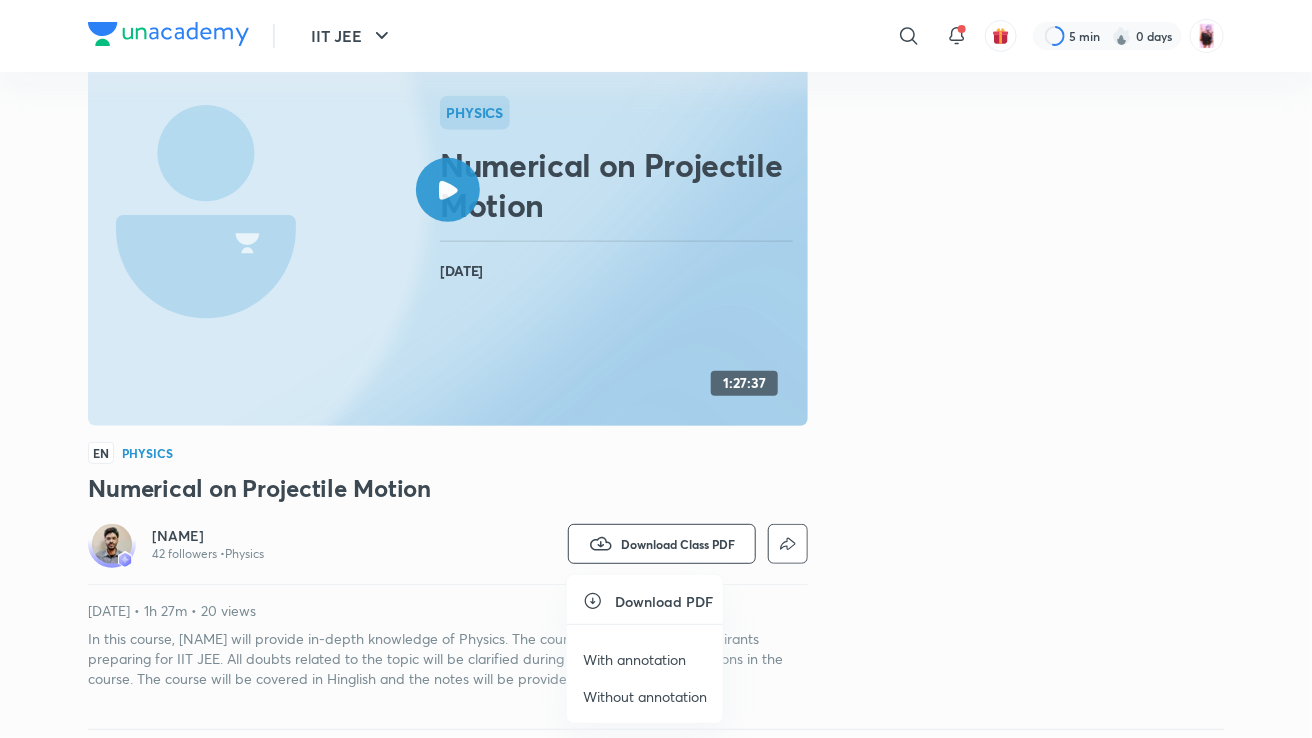 click on "With annotation" at bounding box center [634, 659] 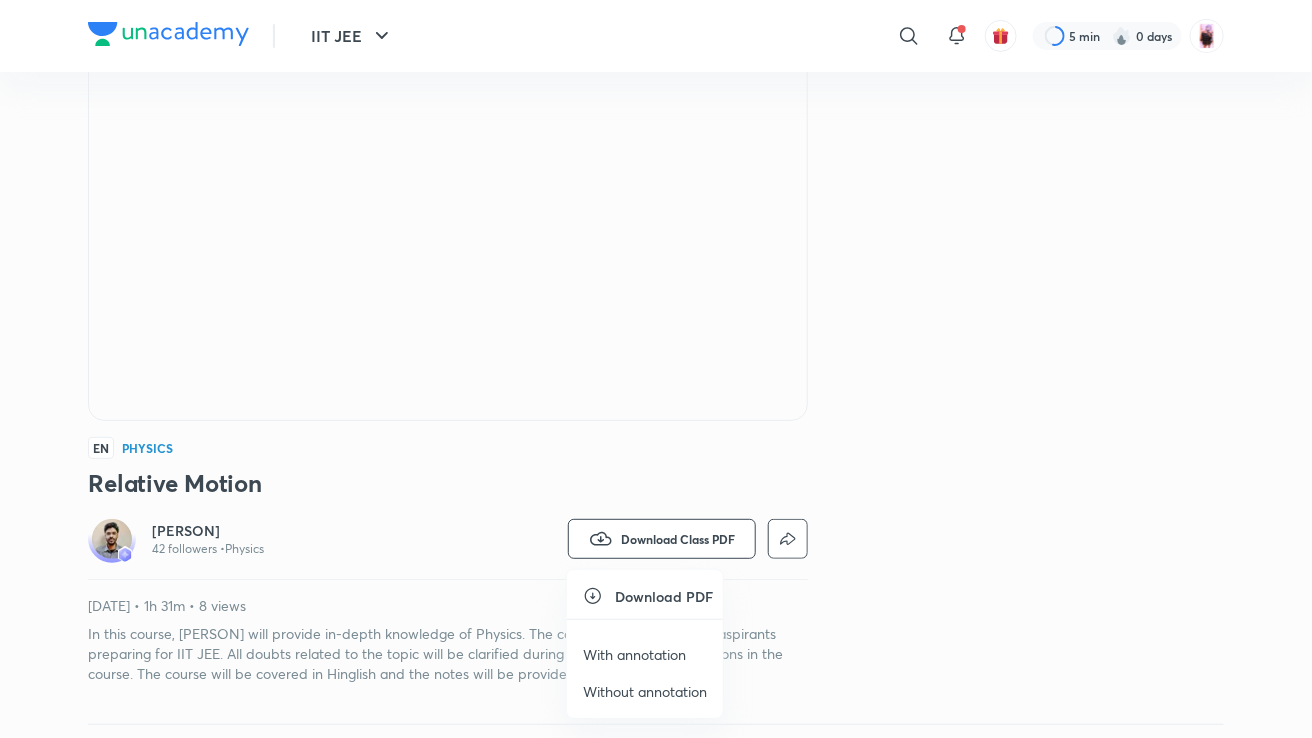 scroll, scrollTop: 195, scrollLeft: 0, axis: vertical 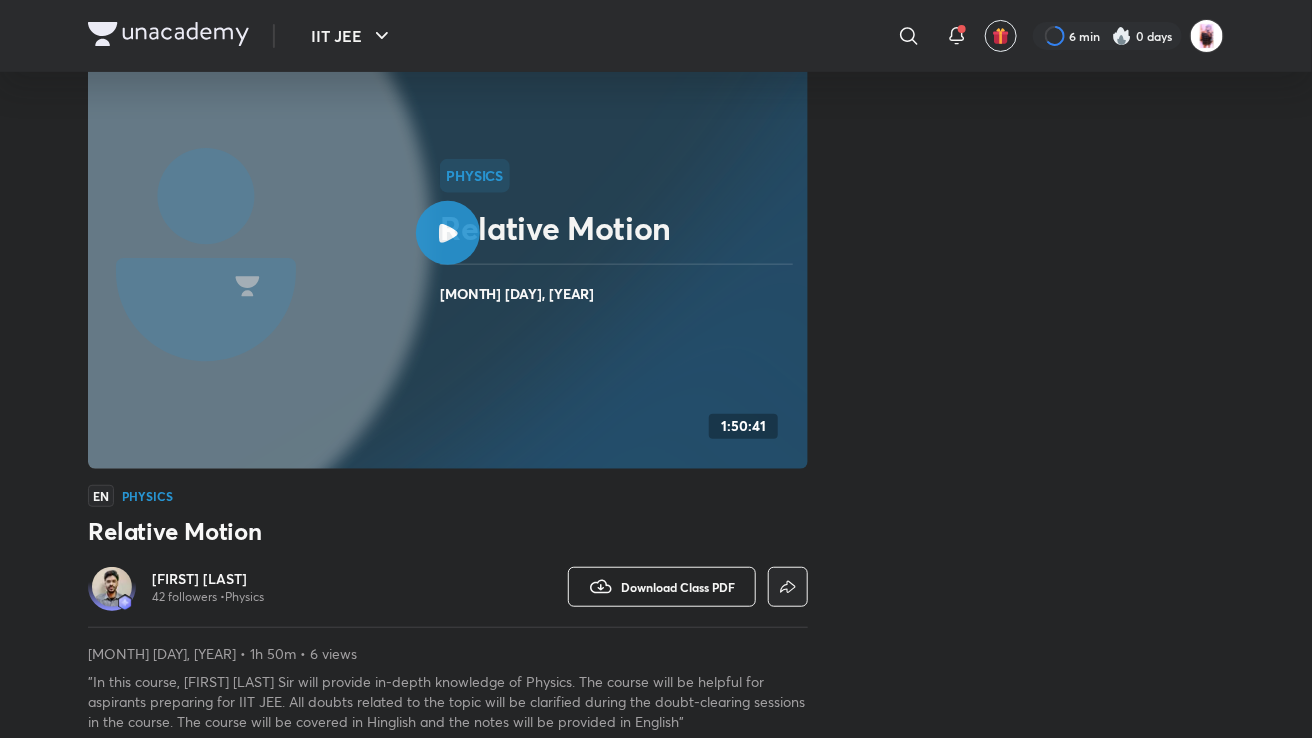 click on "Download Class PDF" at bounding box center [678, 587] 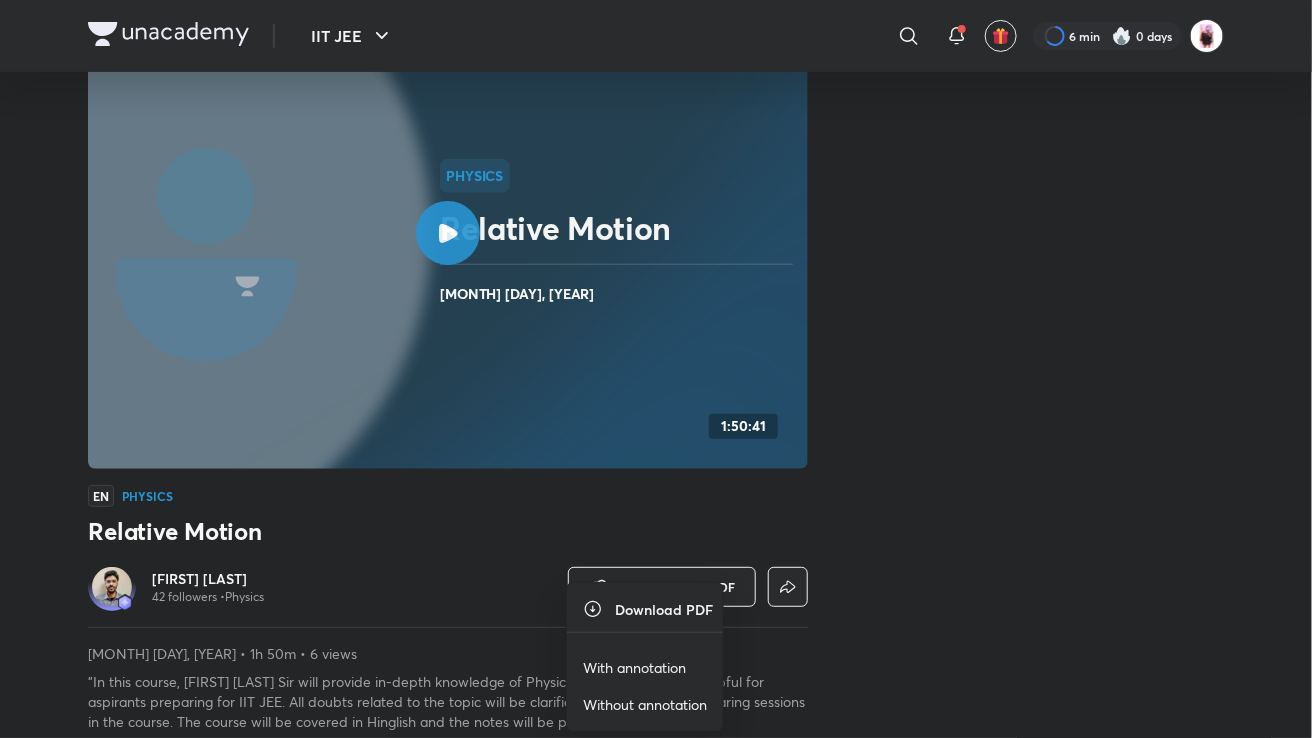 click on "With annotation" at bounding box center [634, 667] 